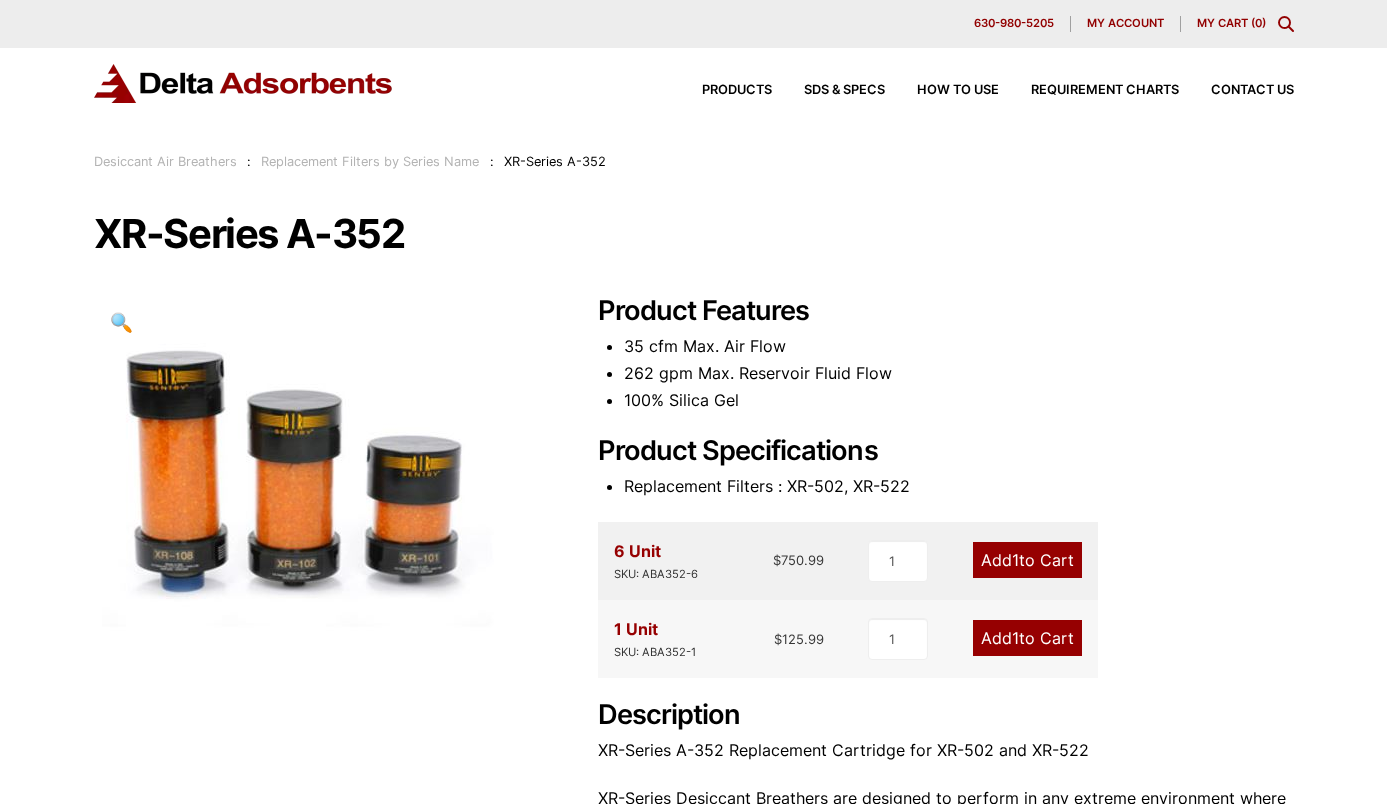 scroll, scrollTop: 0, scrollLeft: 0, axis: both 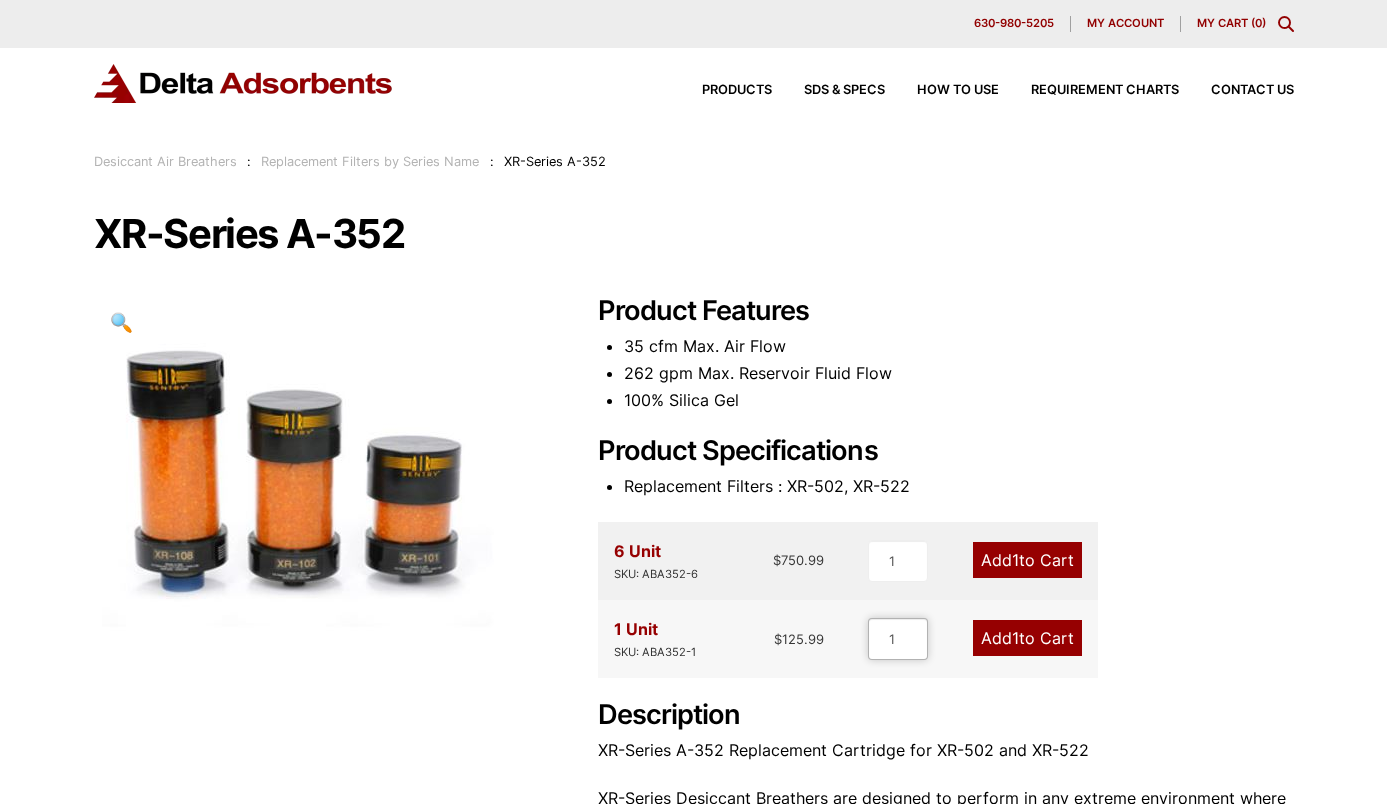 click on "1" at bounding box center (898, 639) 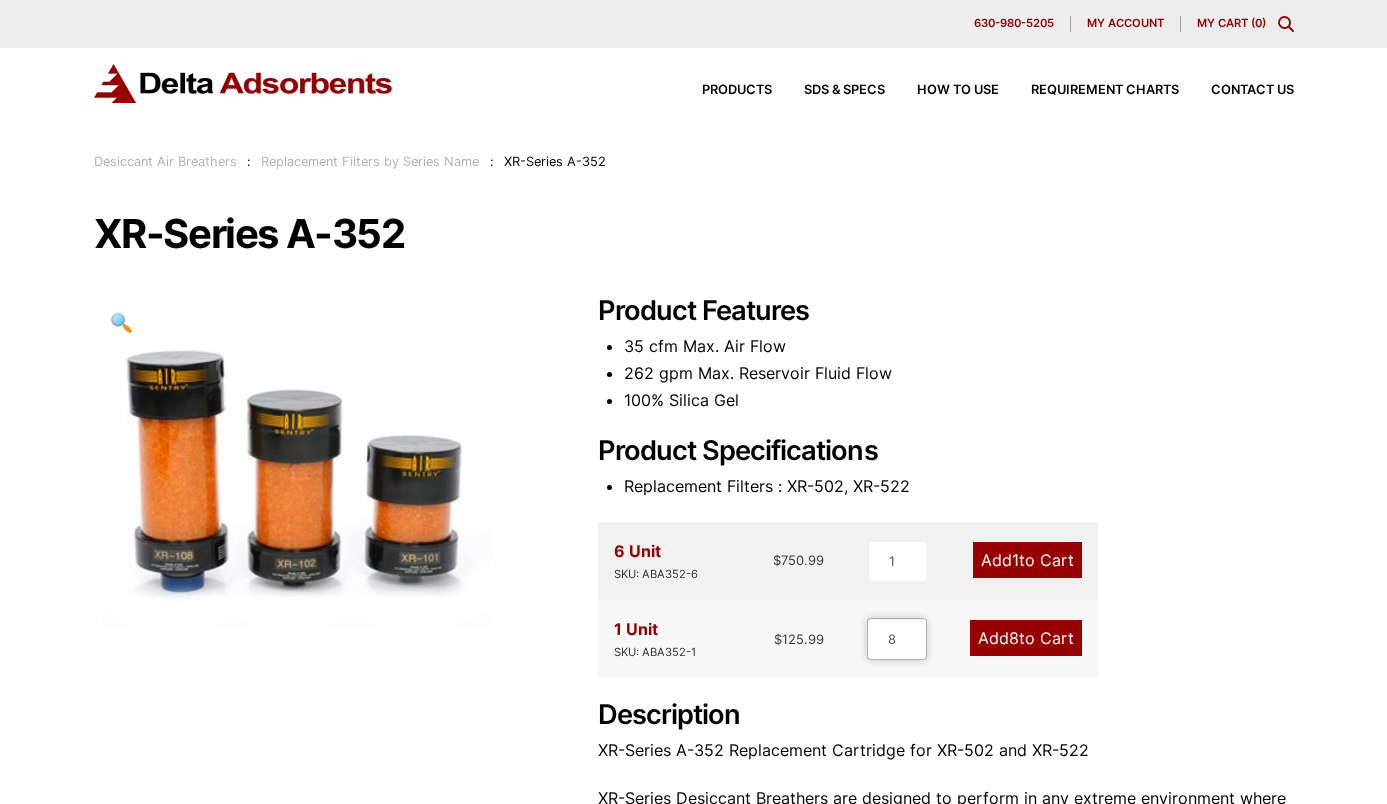 type on "8" 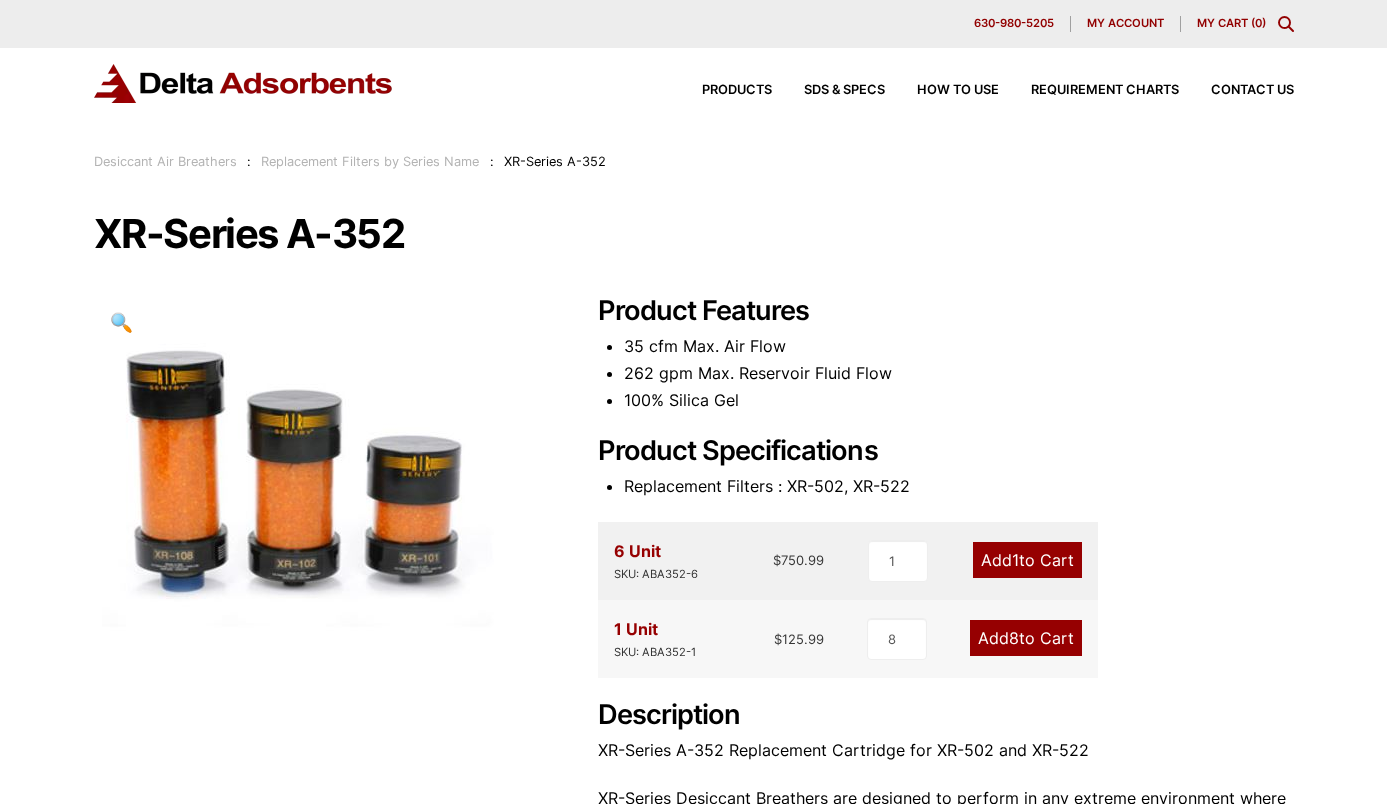 click on "8" at bounding box center (1014, 638) 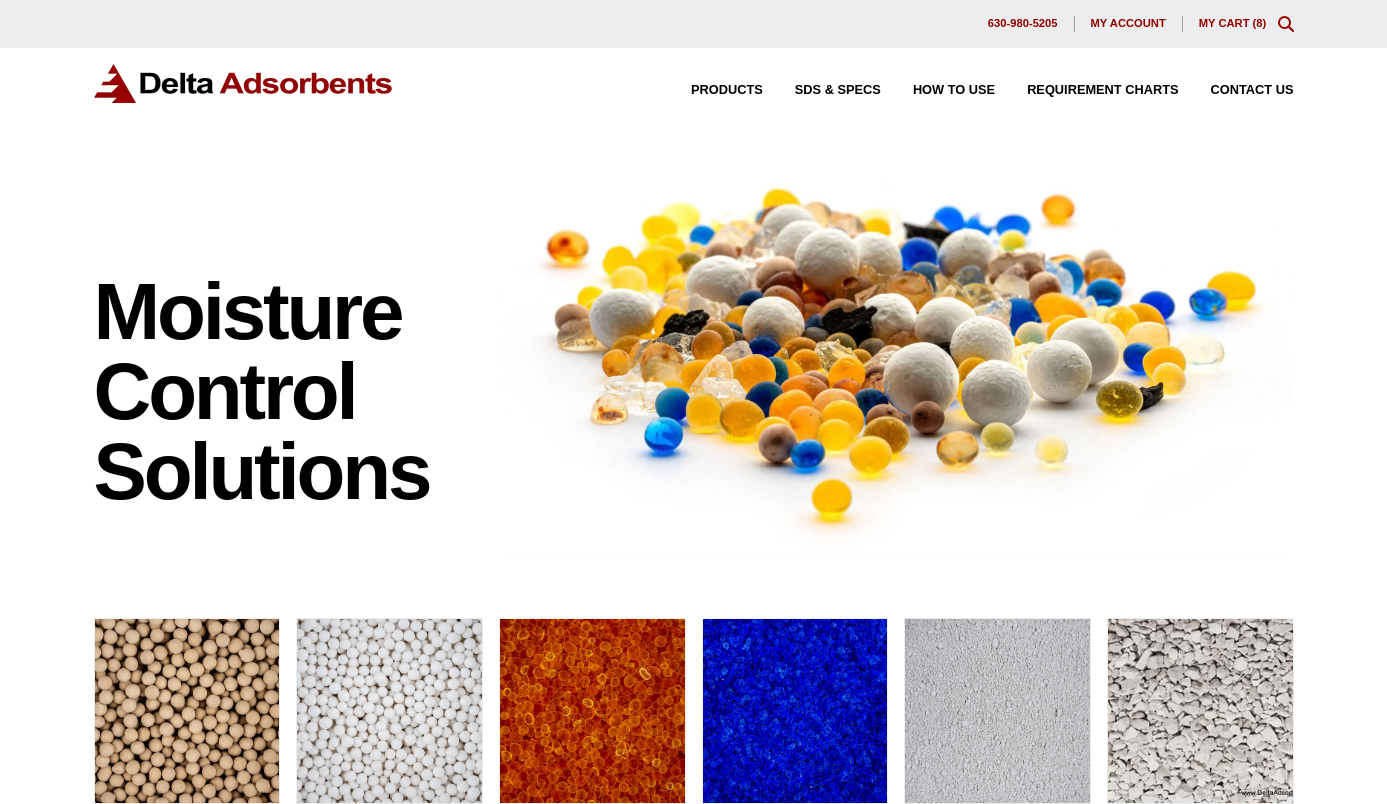 scroll, scrollTop: 0, scrollLeft: 0, axis: both 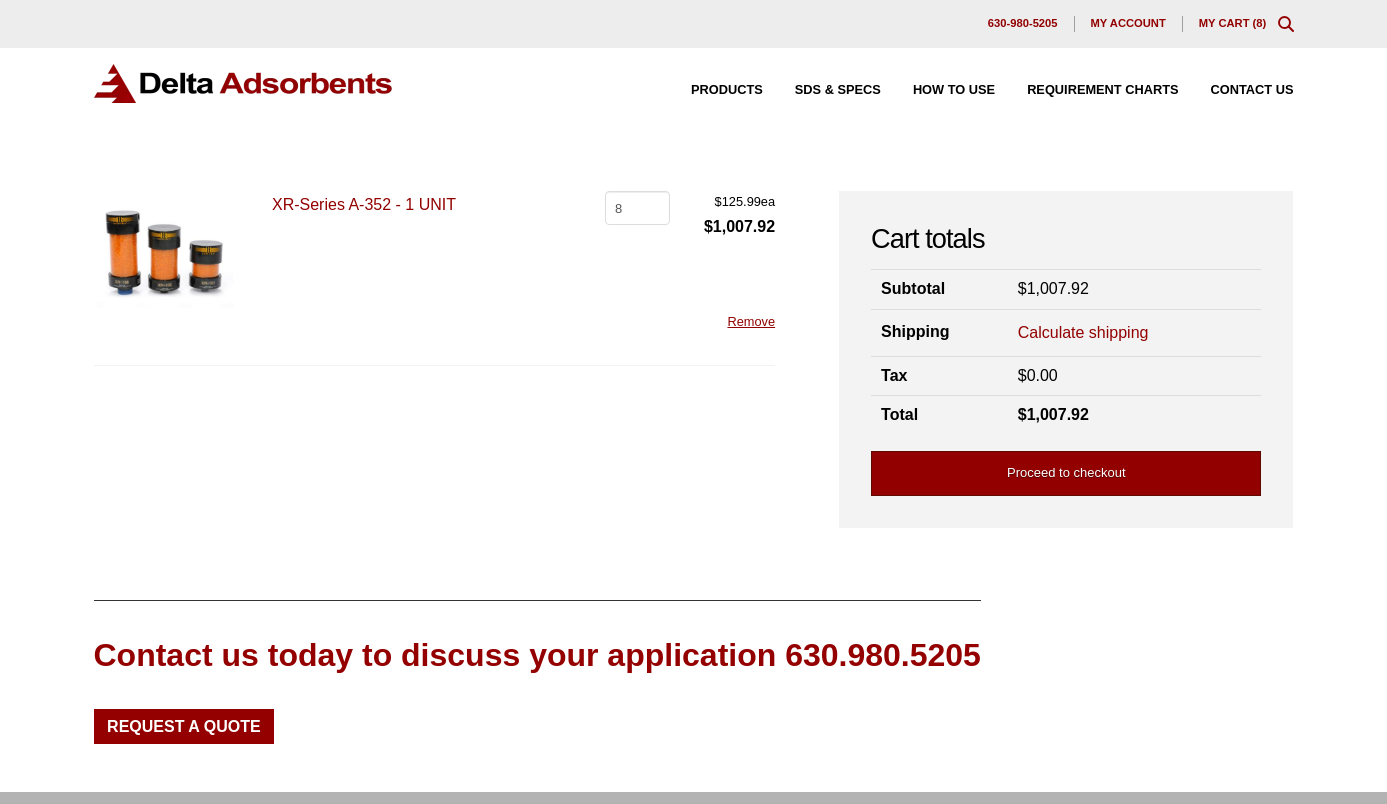 click on "Proceed to checkout" at bounding box center [1066, 473] 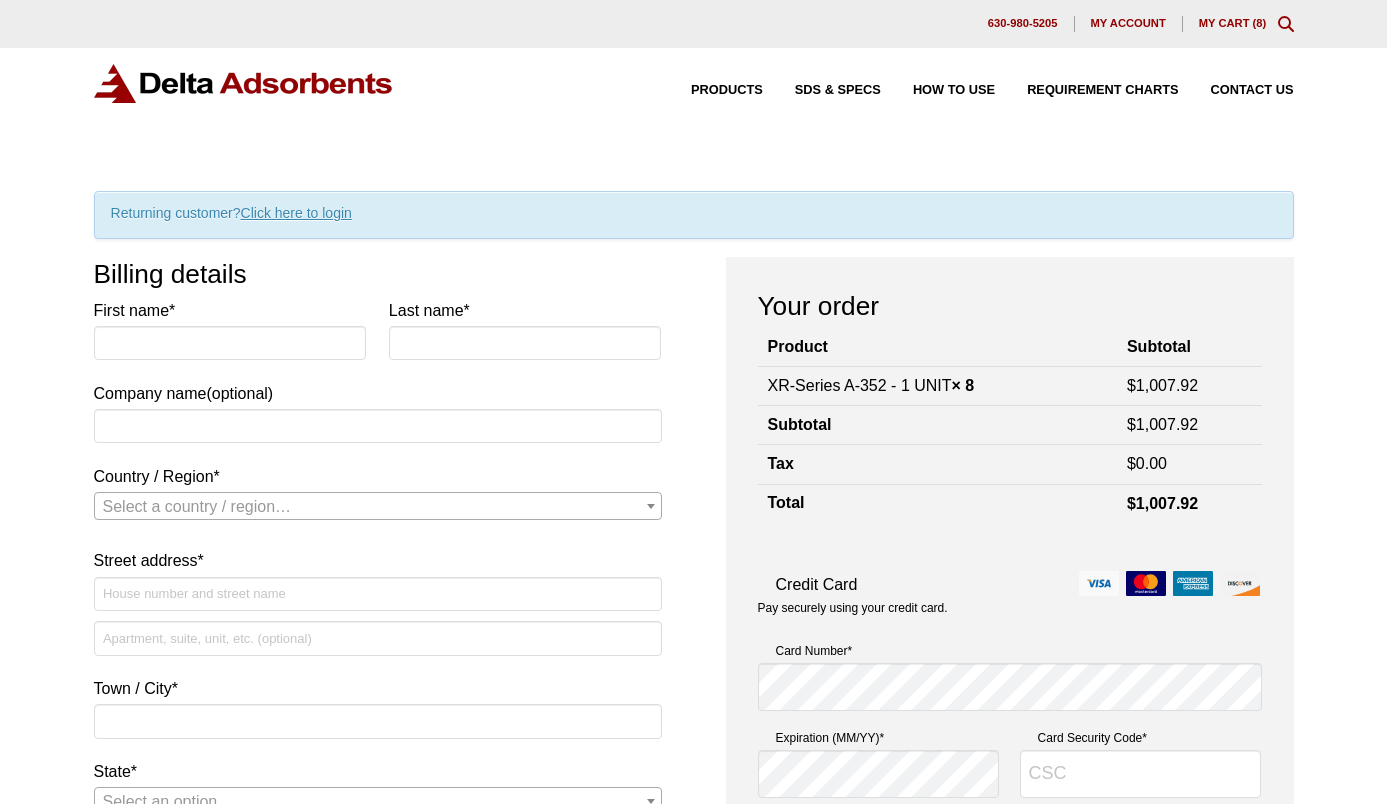 scroll, scrollTop: 0, scrollLeft: 0, axis: both 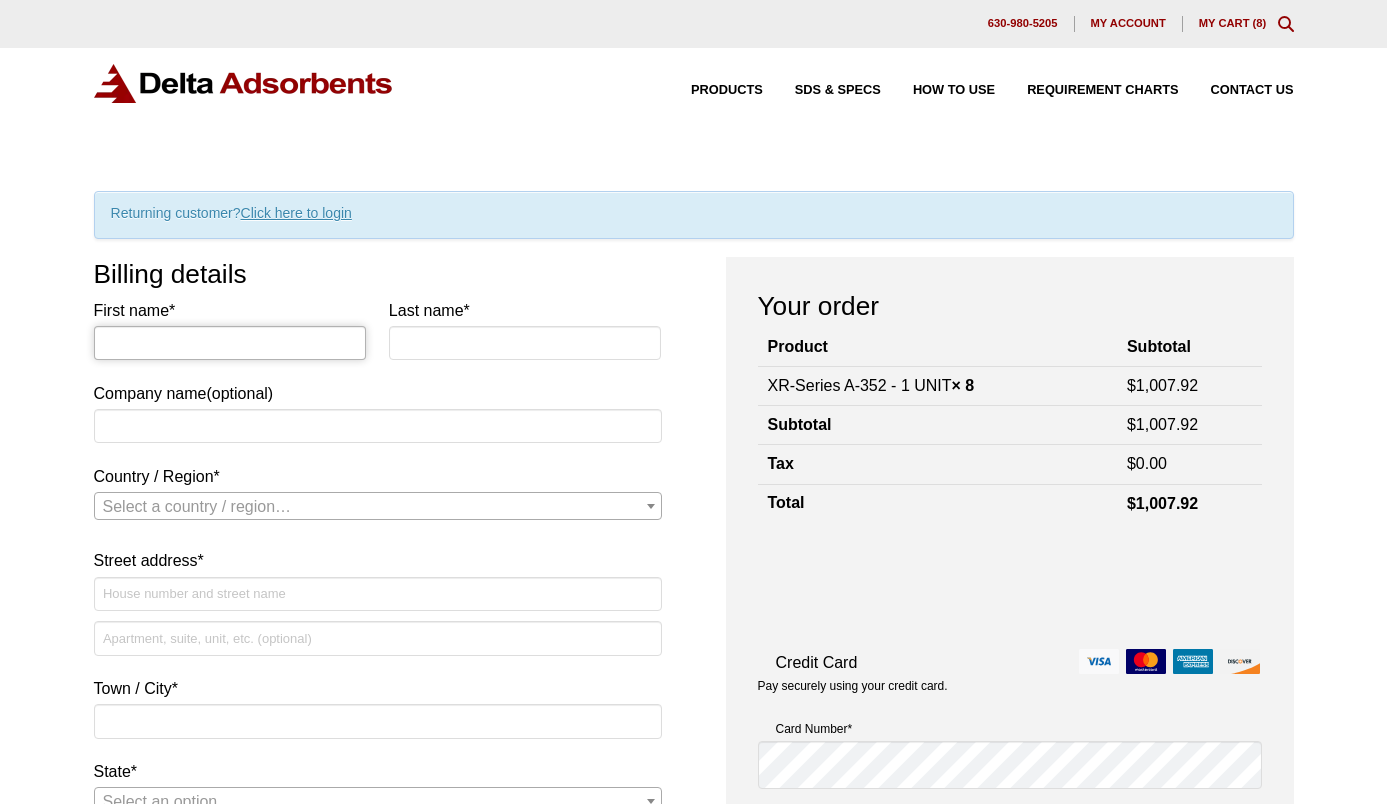click on "First name  *" at bounding box center (230, 343) 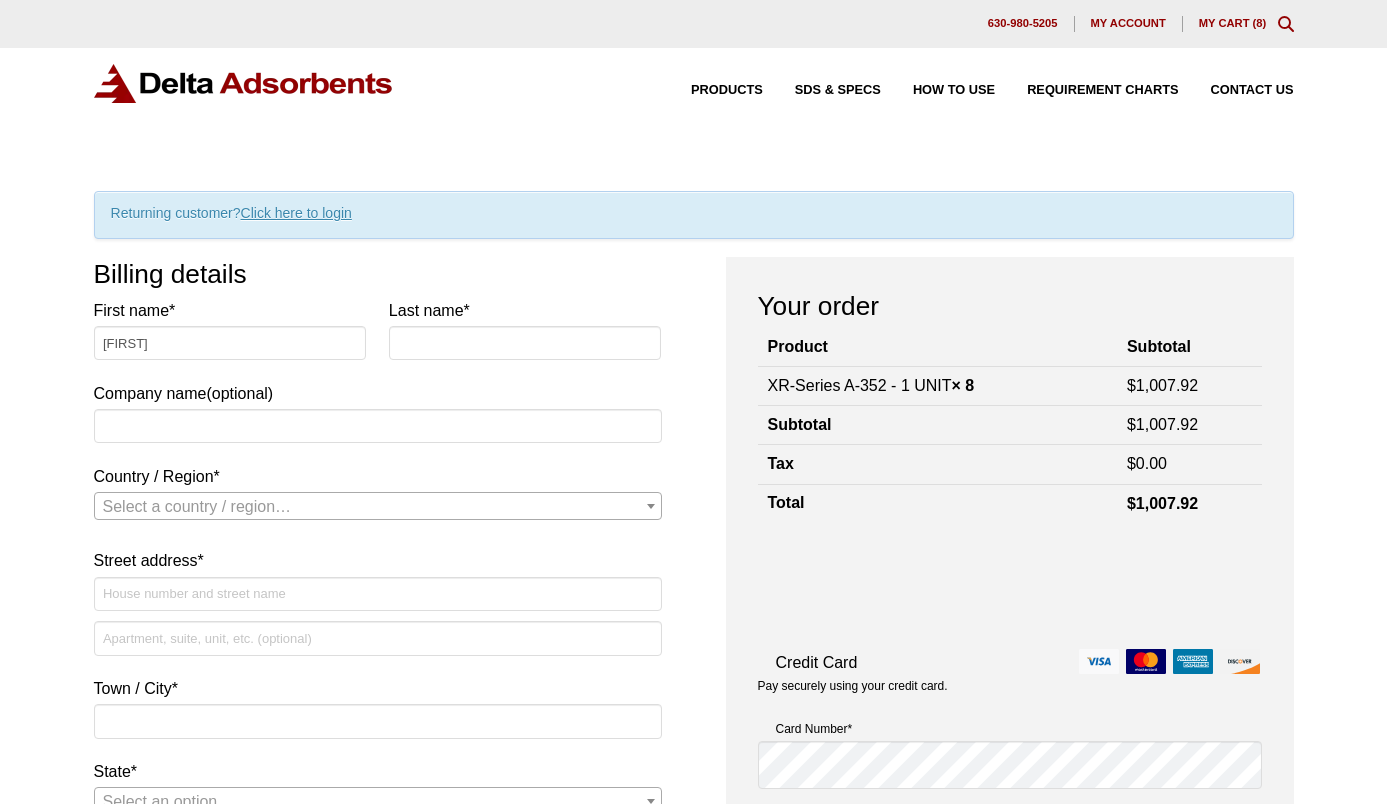 type on "FORD" 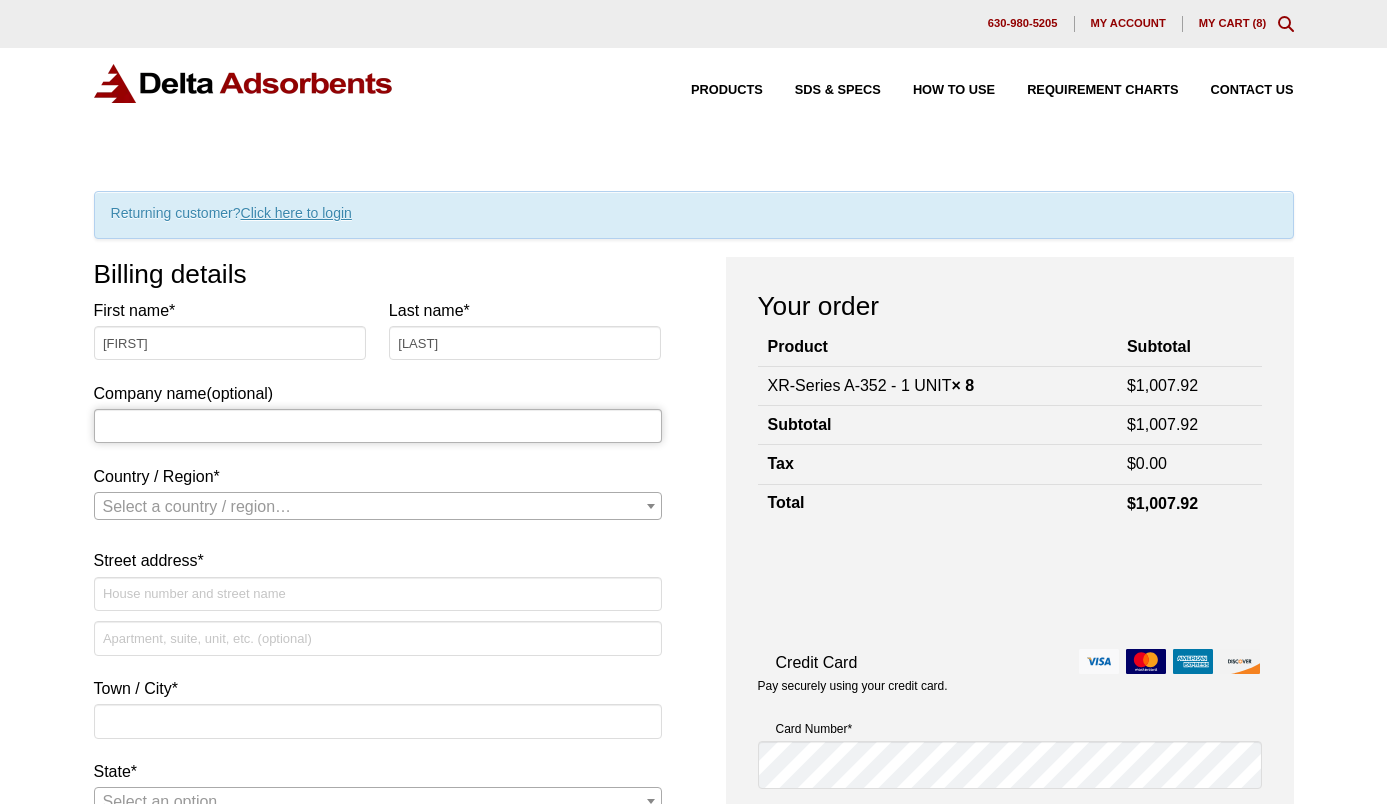type on "NORTH COAST" 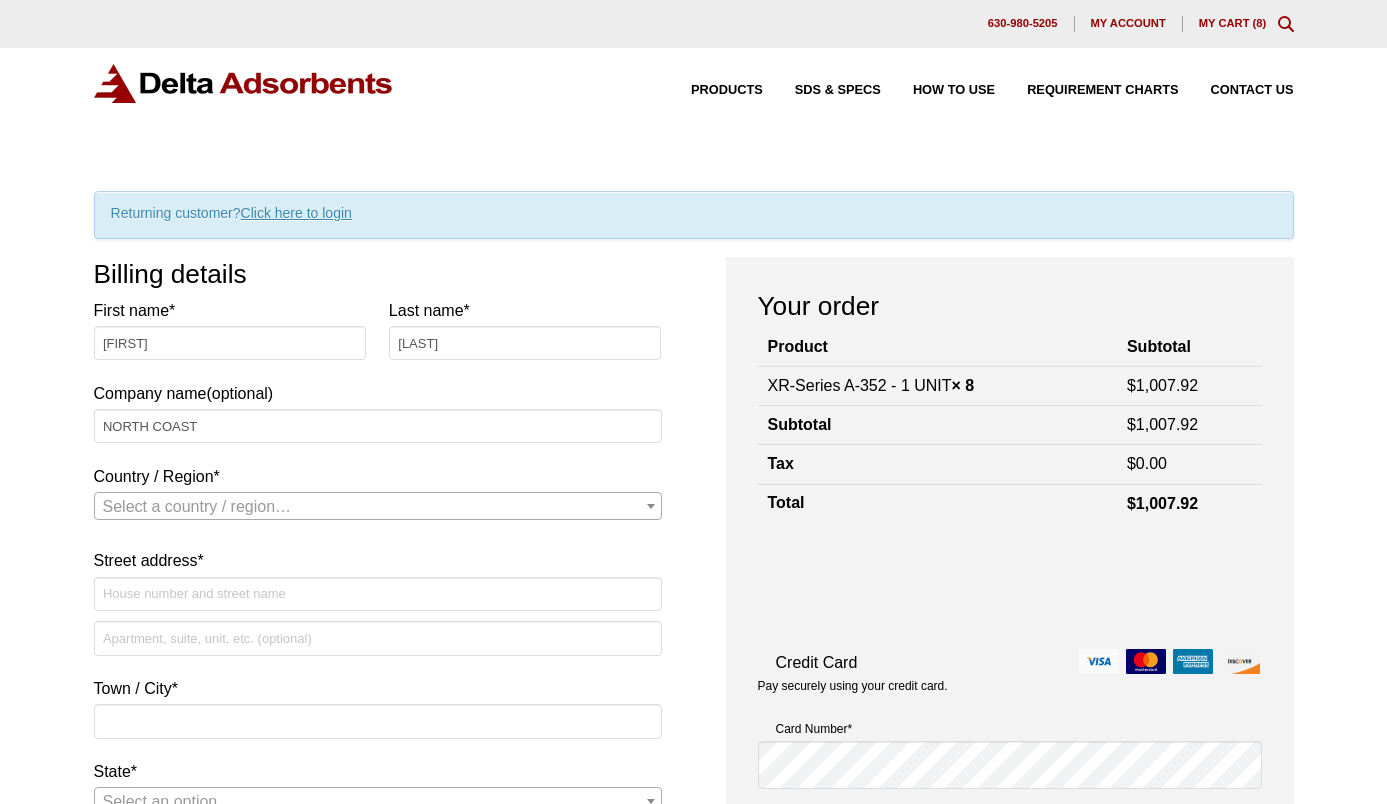 select on "US" 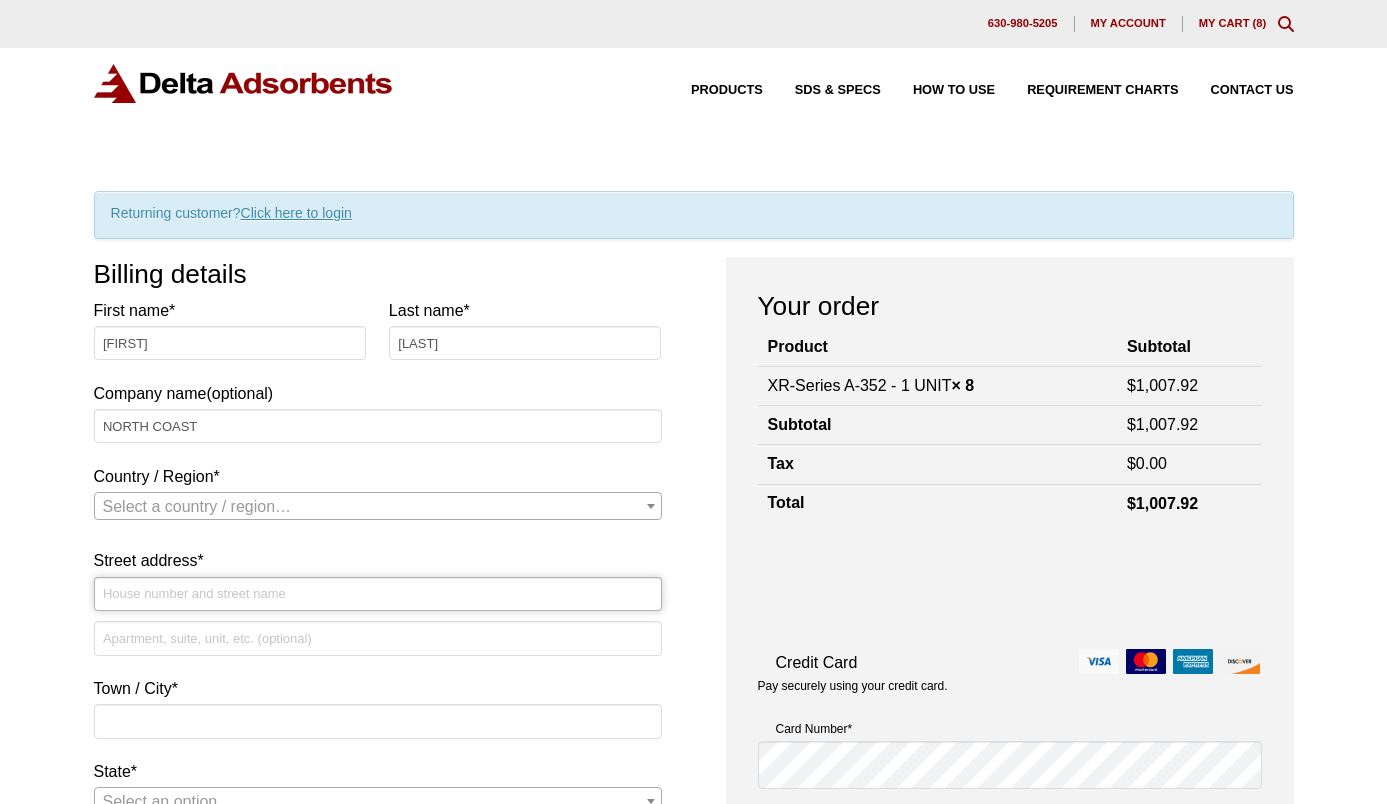 type on "3900 Smith Avenue" 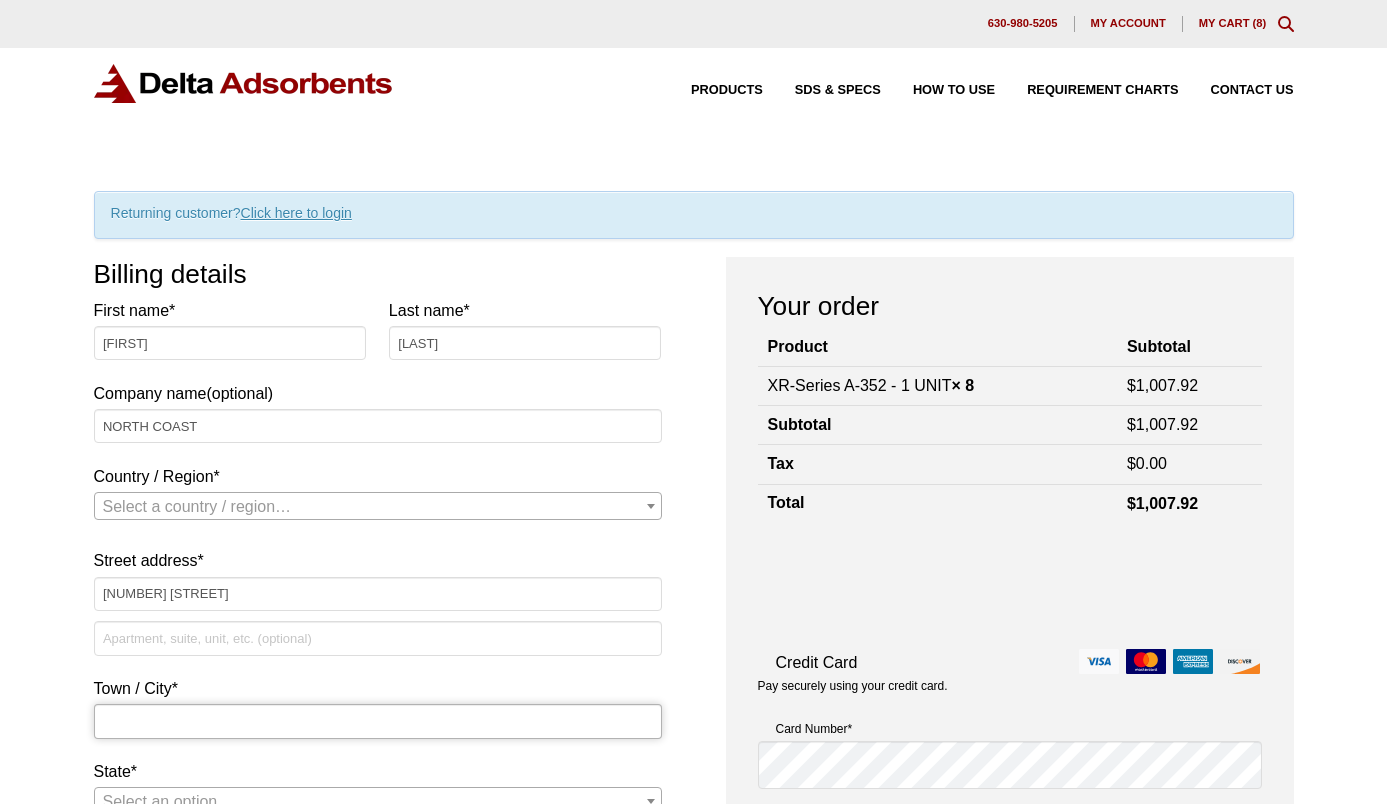 type on "EVERETT" 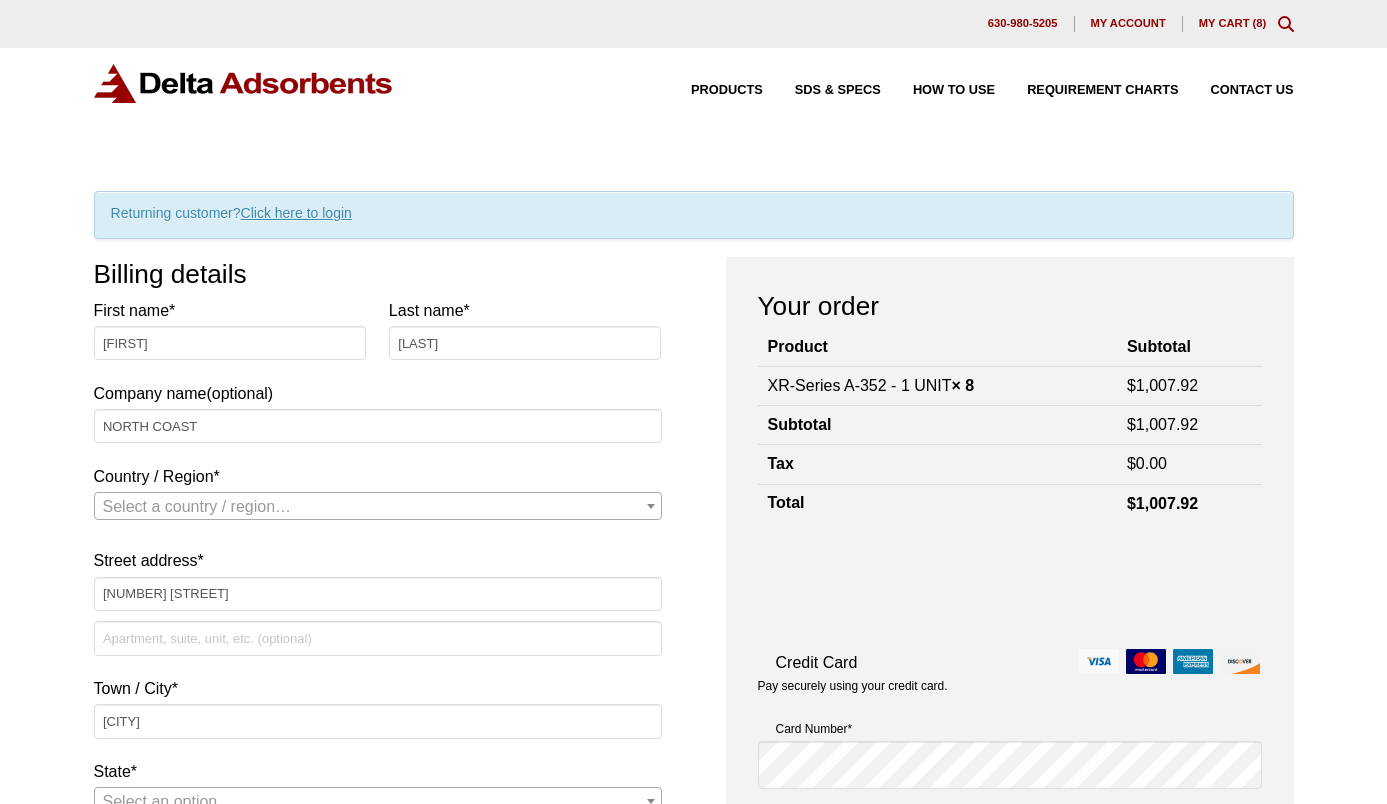 type on "98201" 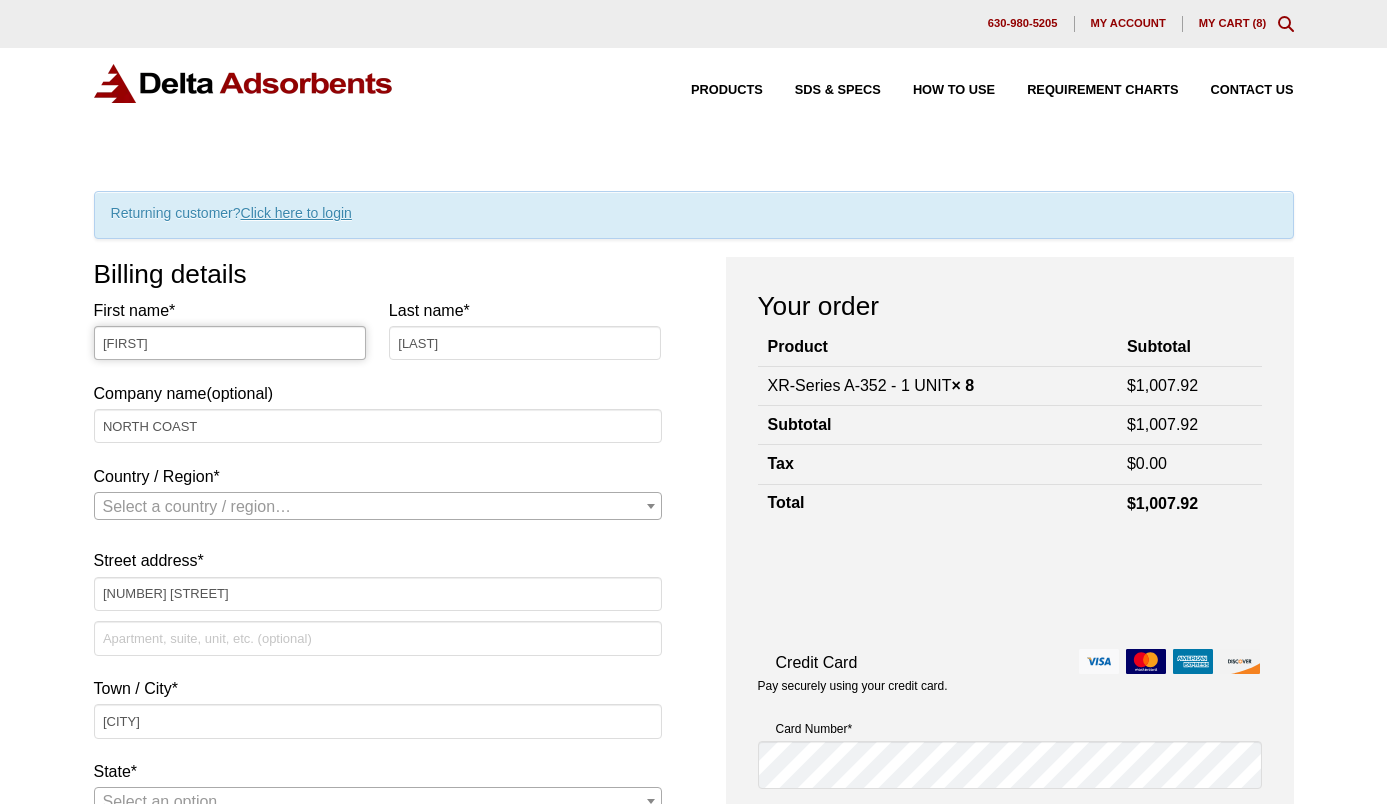 select on "US" 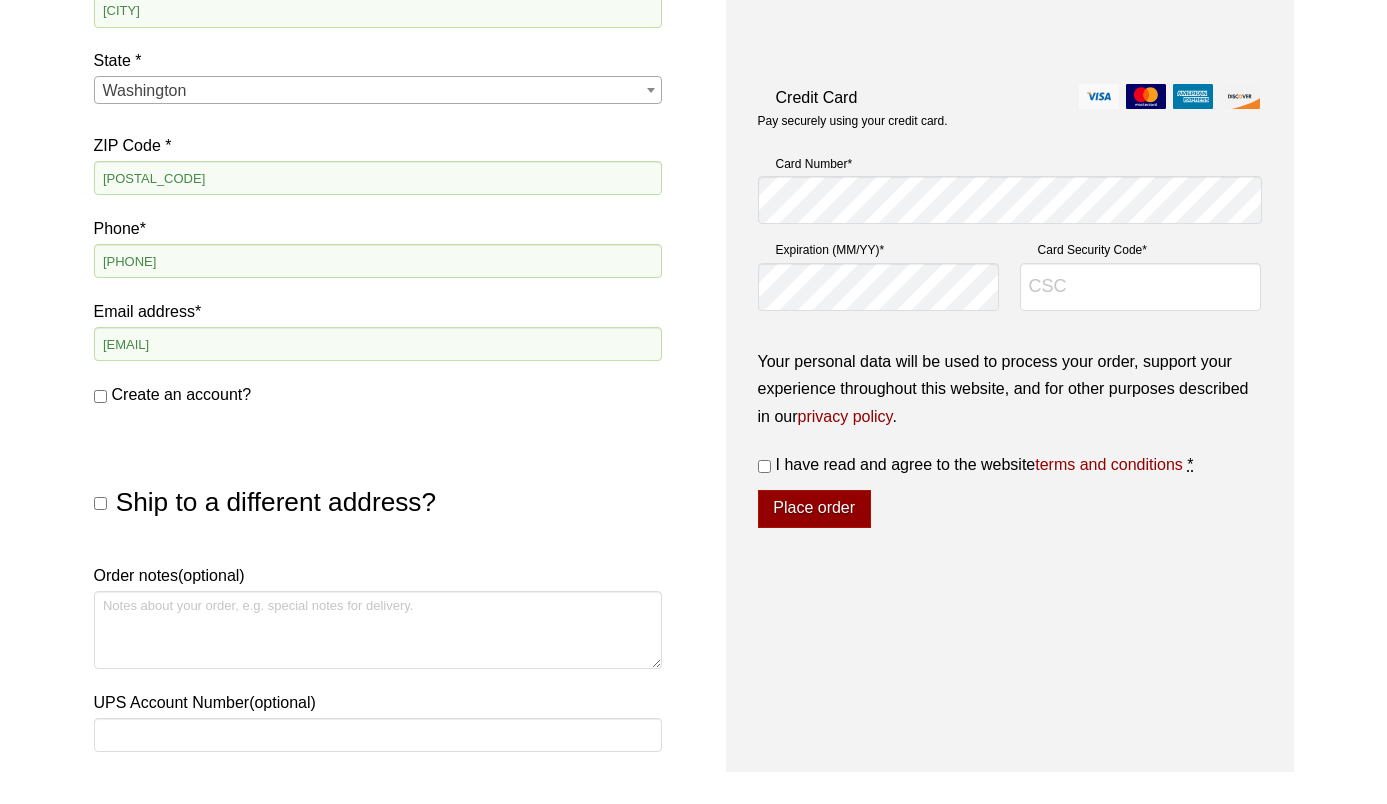 scroll, scrollTop: 811, scrollLeft: 0, axis: vertical 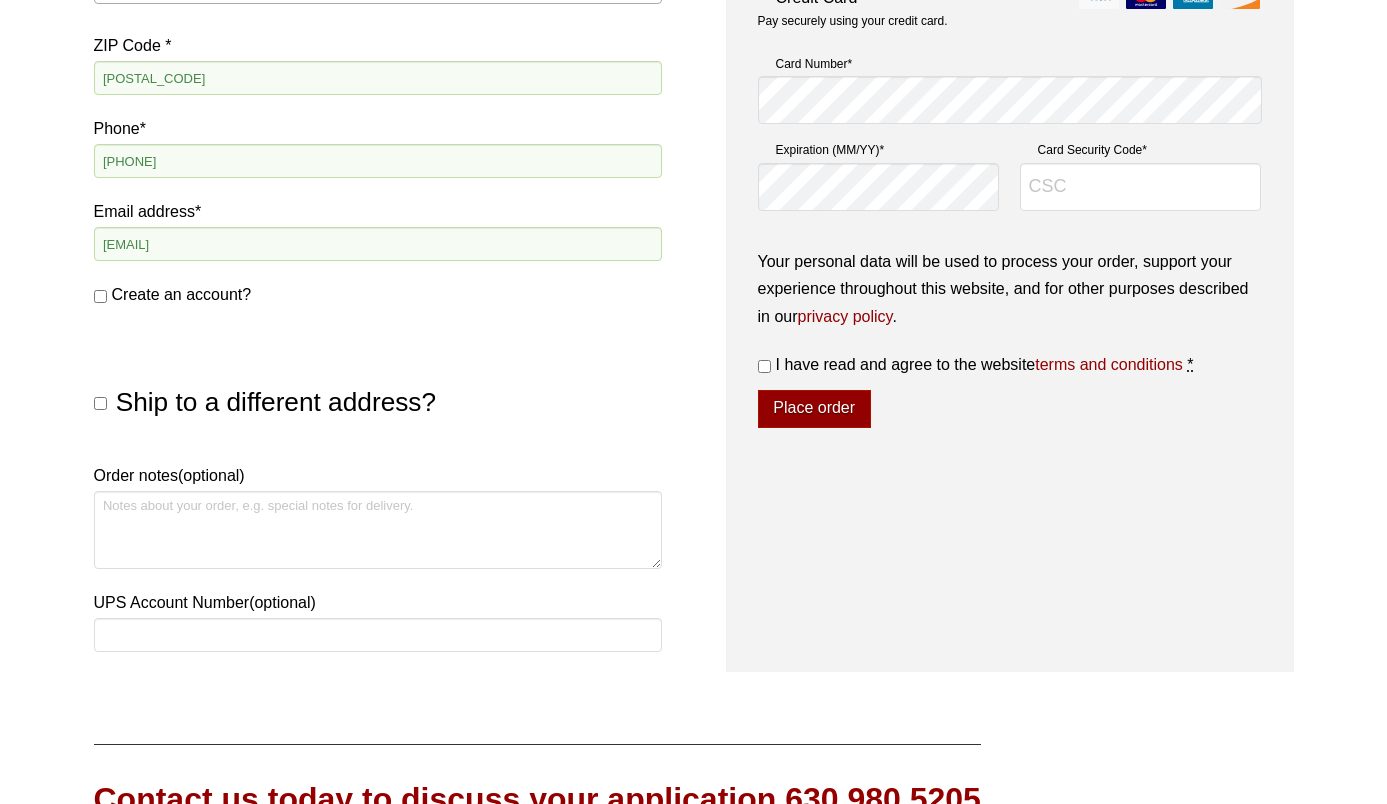 click on "Ship to a different address?" at bounding box center [100, 403] 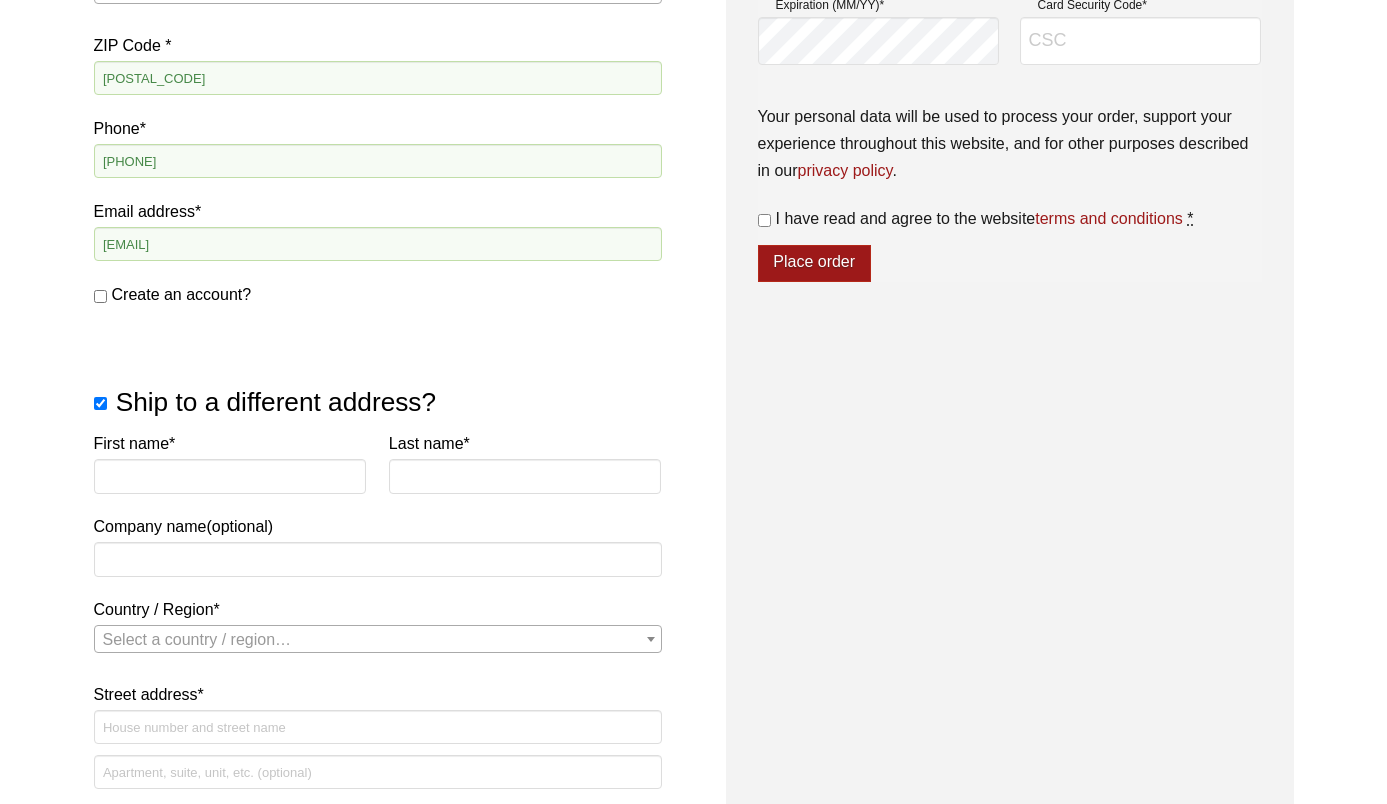 scroll, scrollTop: 911, scrollLeft: 0, axis: vertical 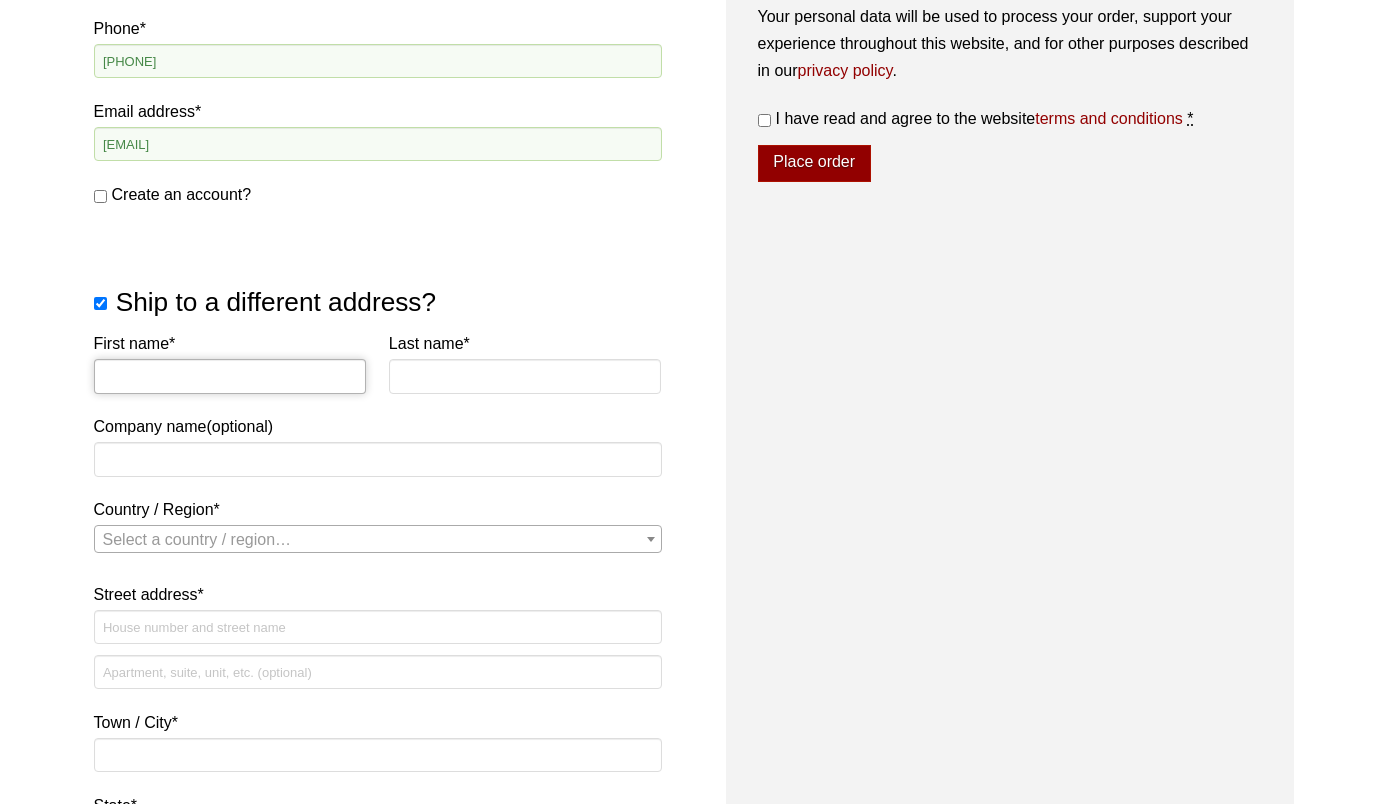 click on "First name  *" at bounding box center [230, 376] 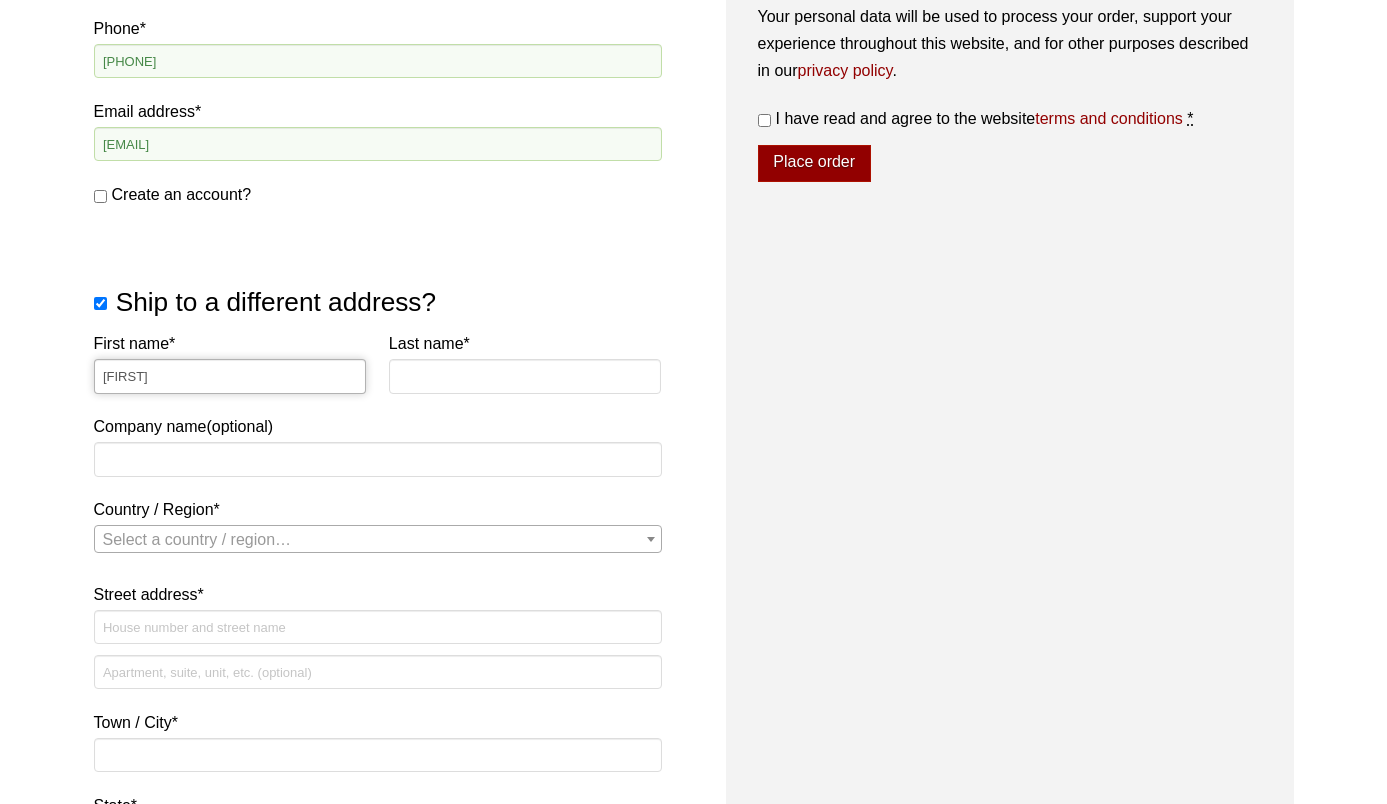 type on "JEAN" 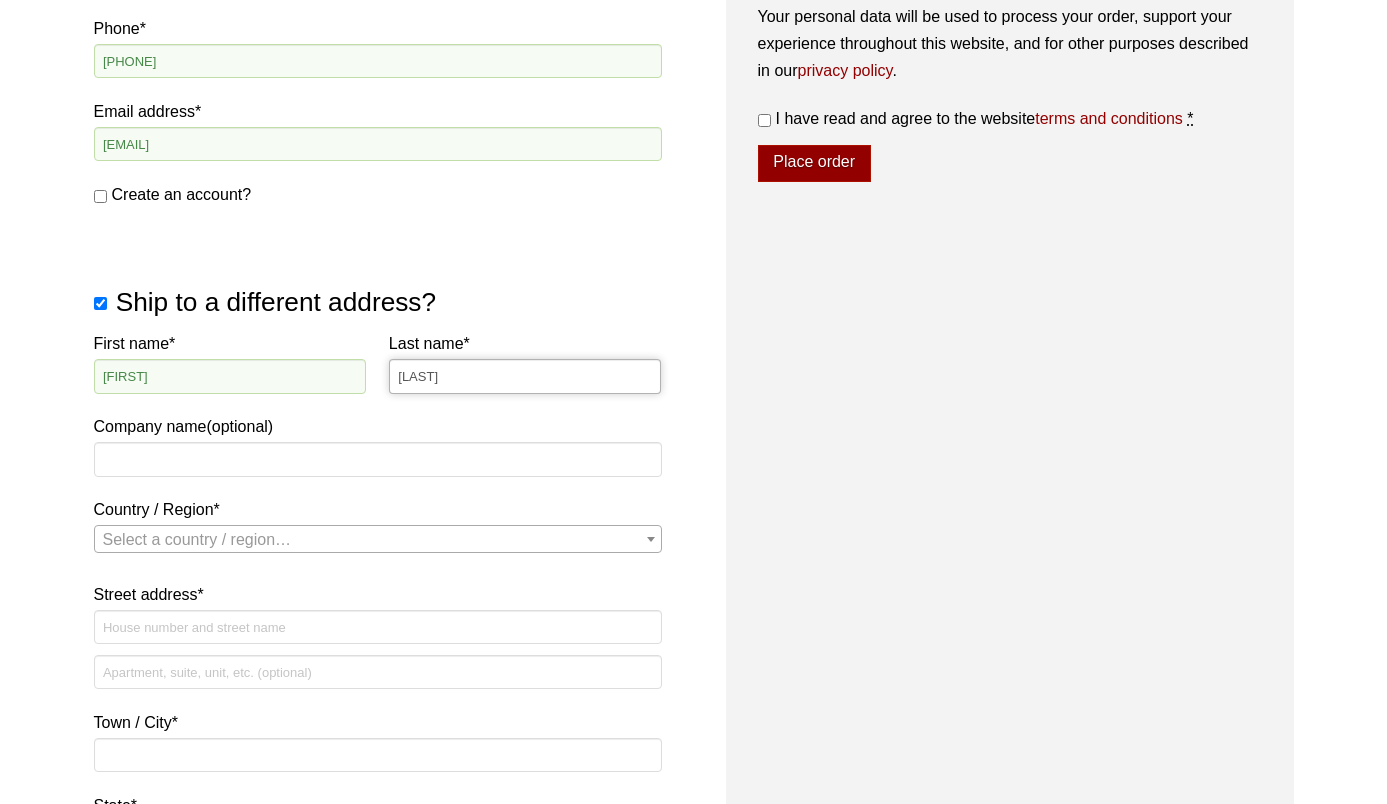 type on "FORD" 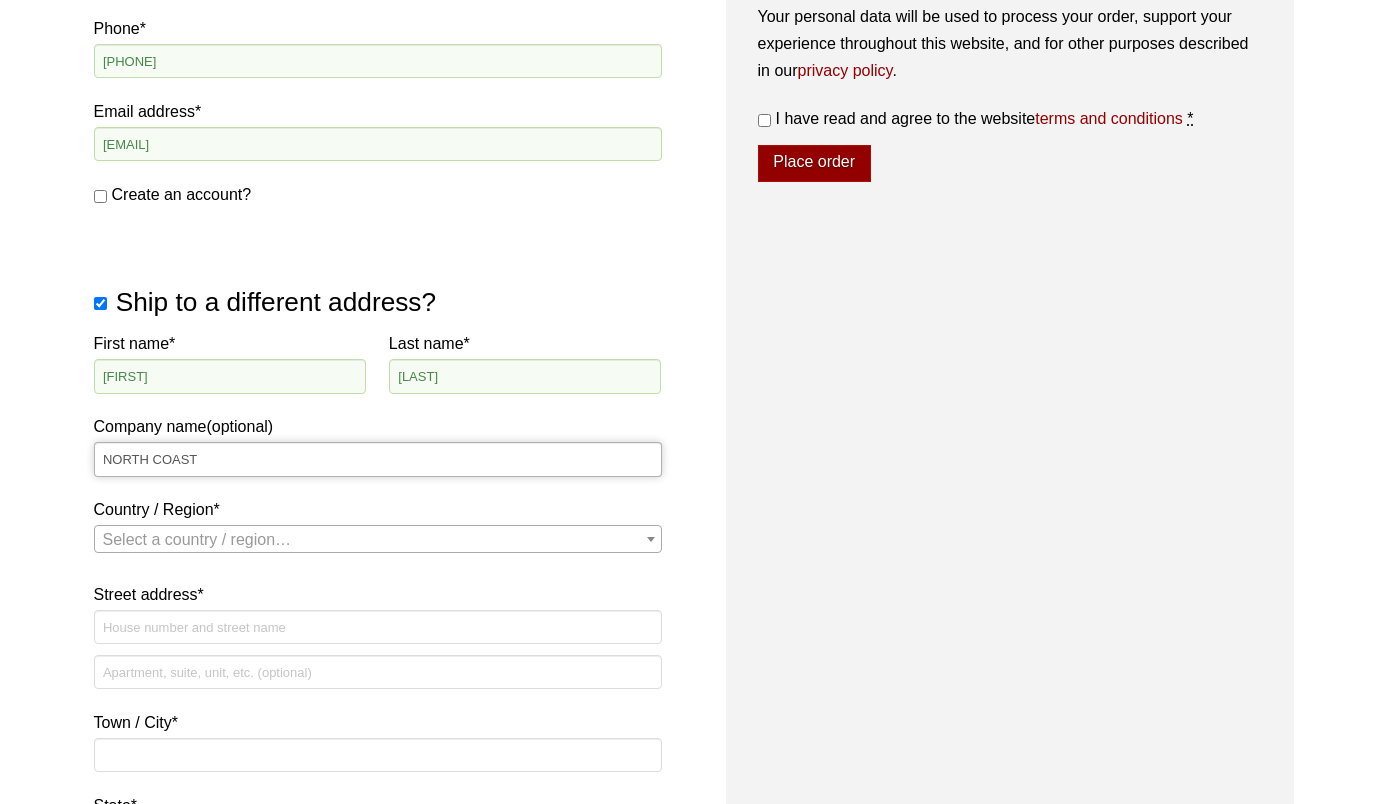 type on "NORTH COAST" 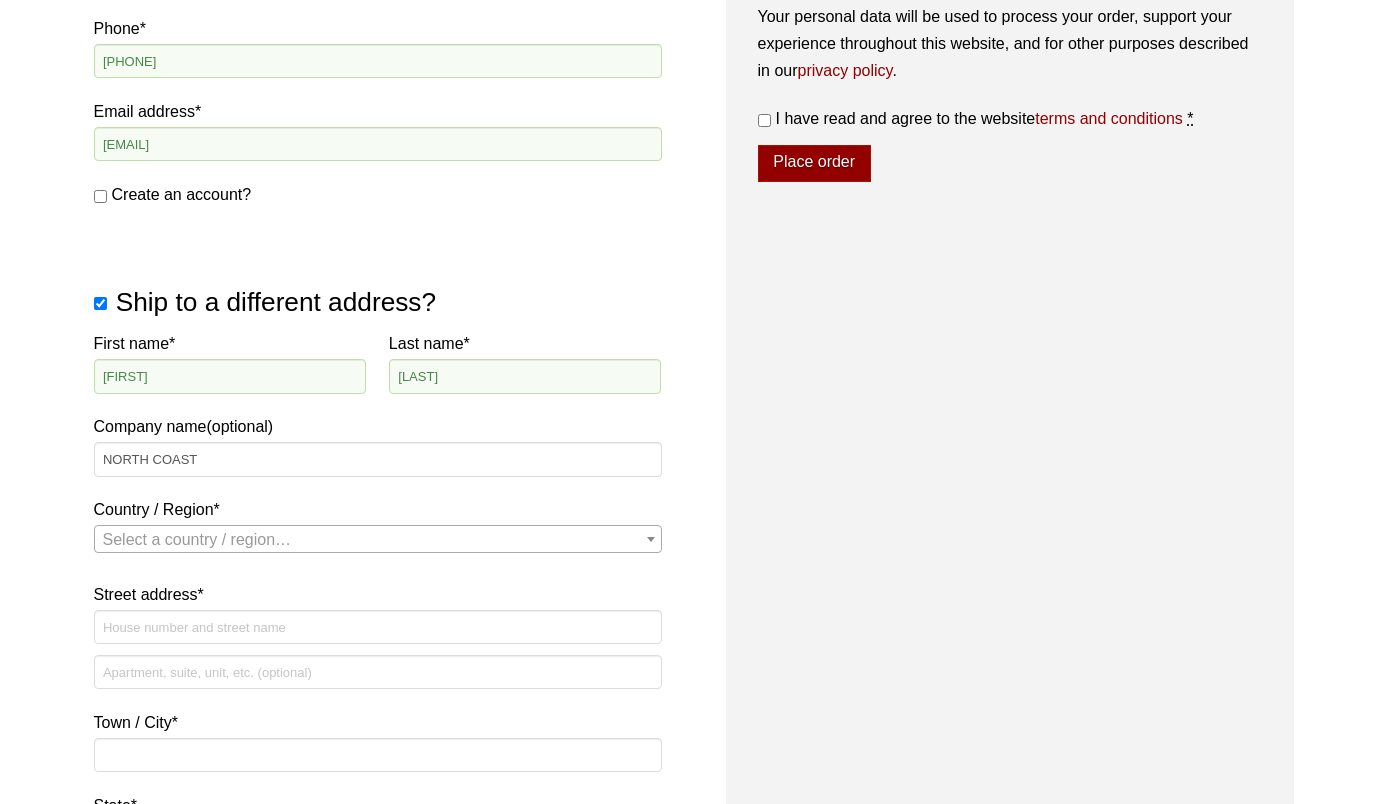 click on "Select a country / region…" at bounding box center [197, 539] 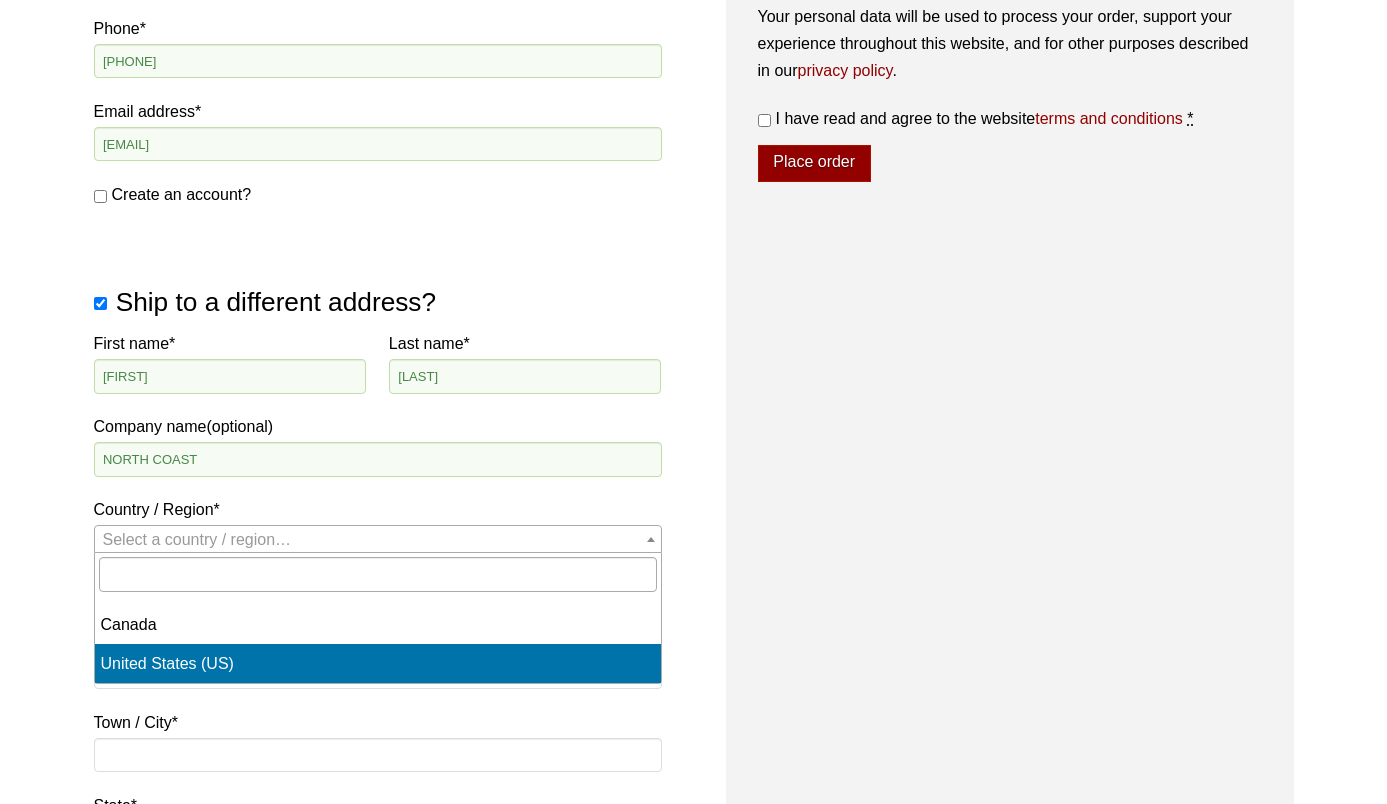select on "US" 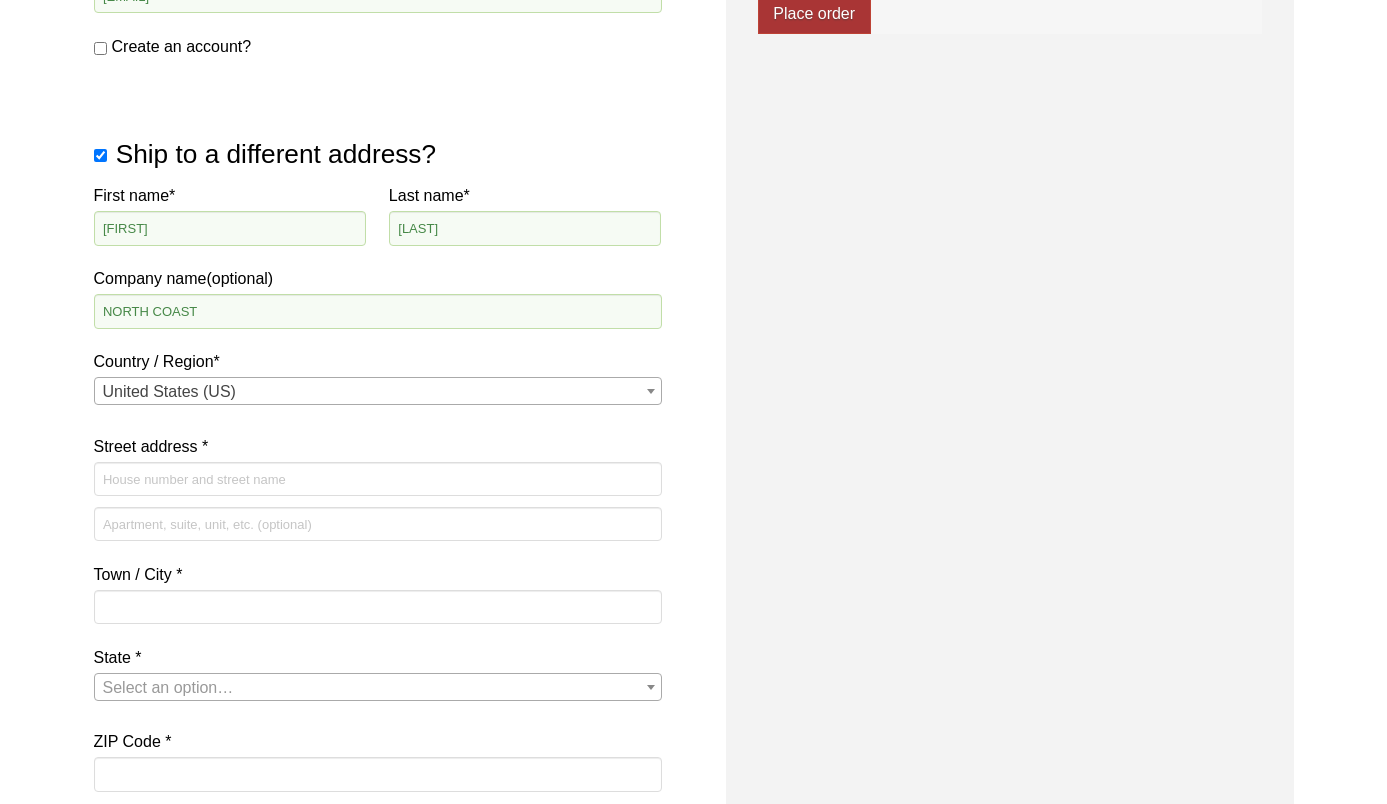 scroll, scrollTop: 1111, scrollLeft: 0, axis: vertical 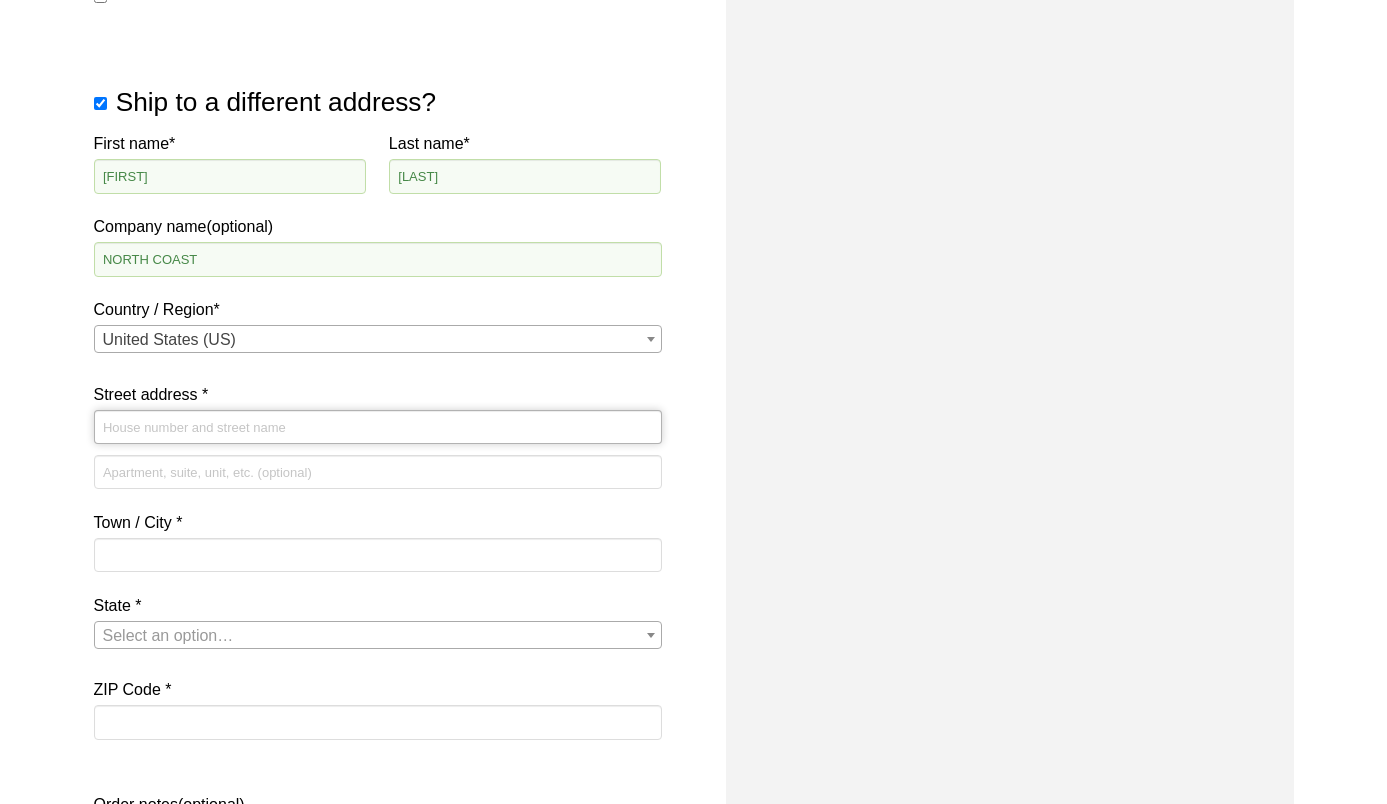 click on "Street address   *" at bounding box center [378, 427] 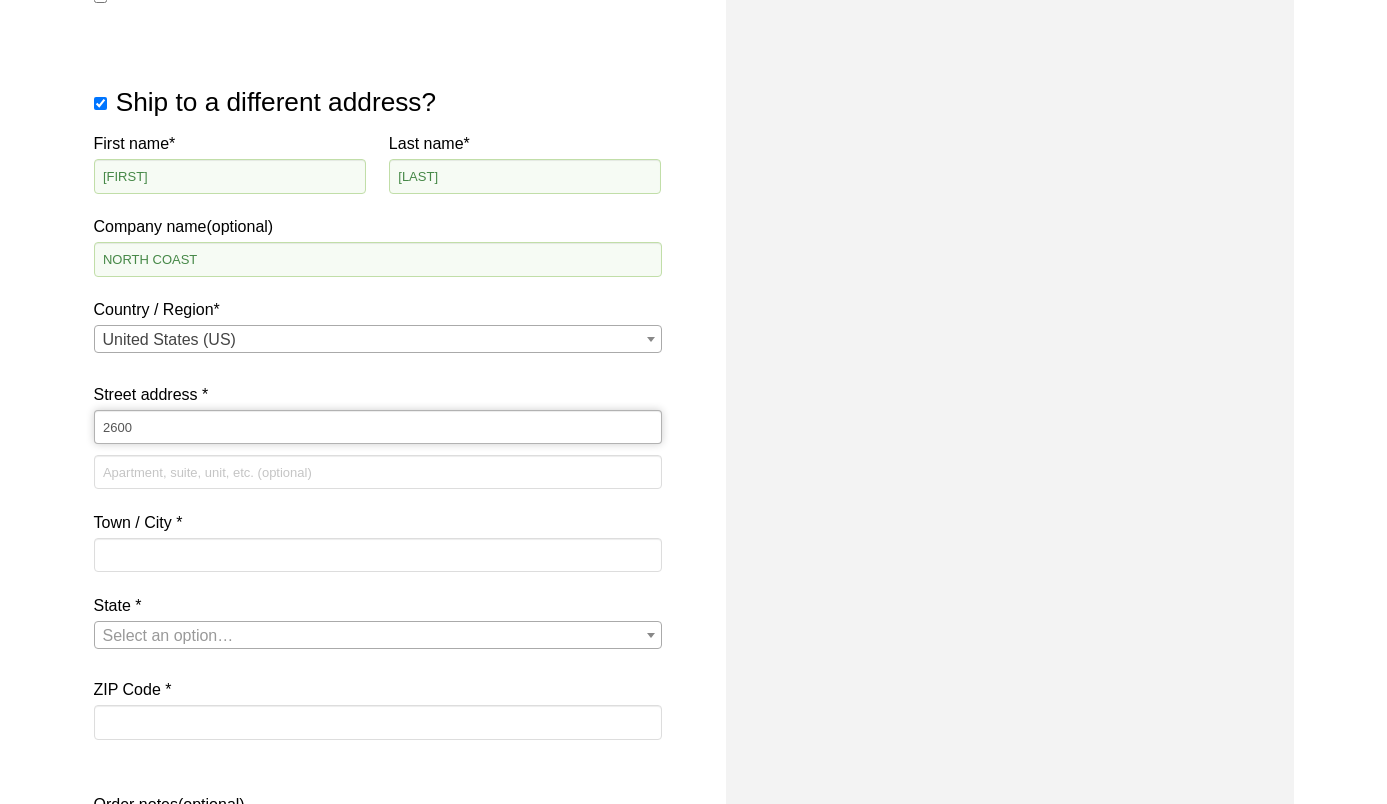 type on "[NUMBER] [STREET]" 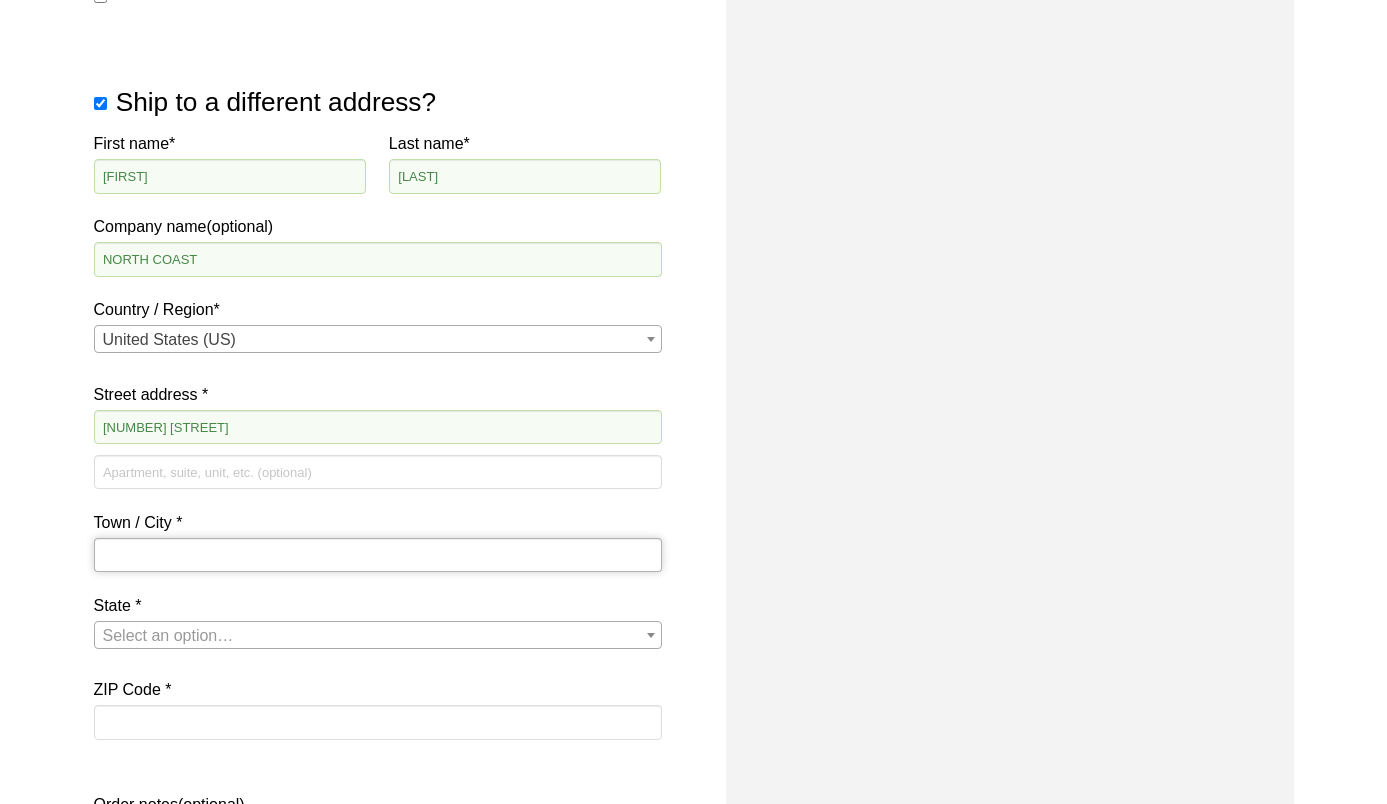 click on "Town / City   *" at bounding box center [378, 555] 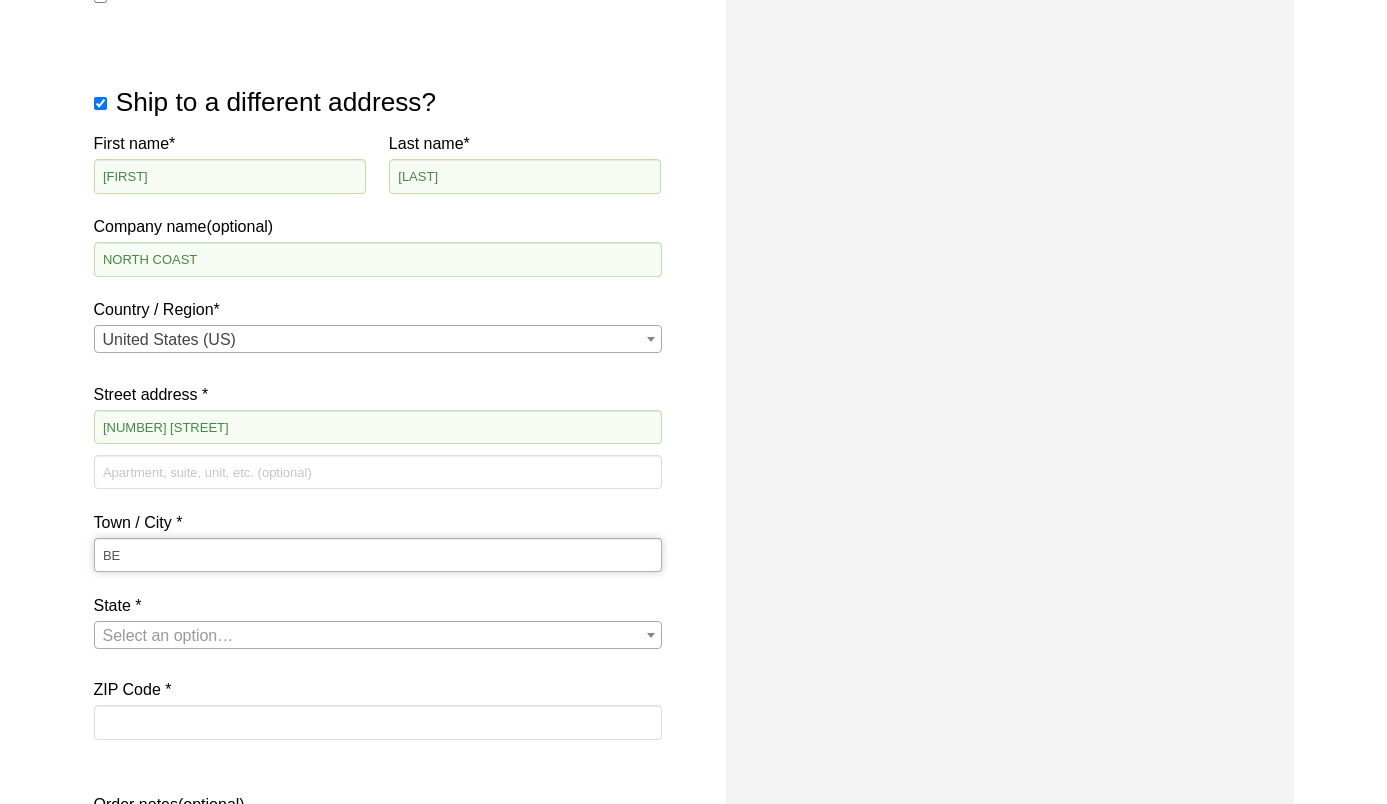 type on "BEND" 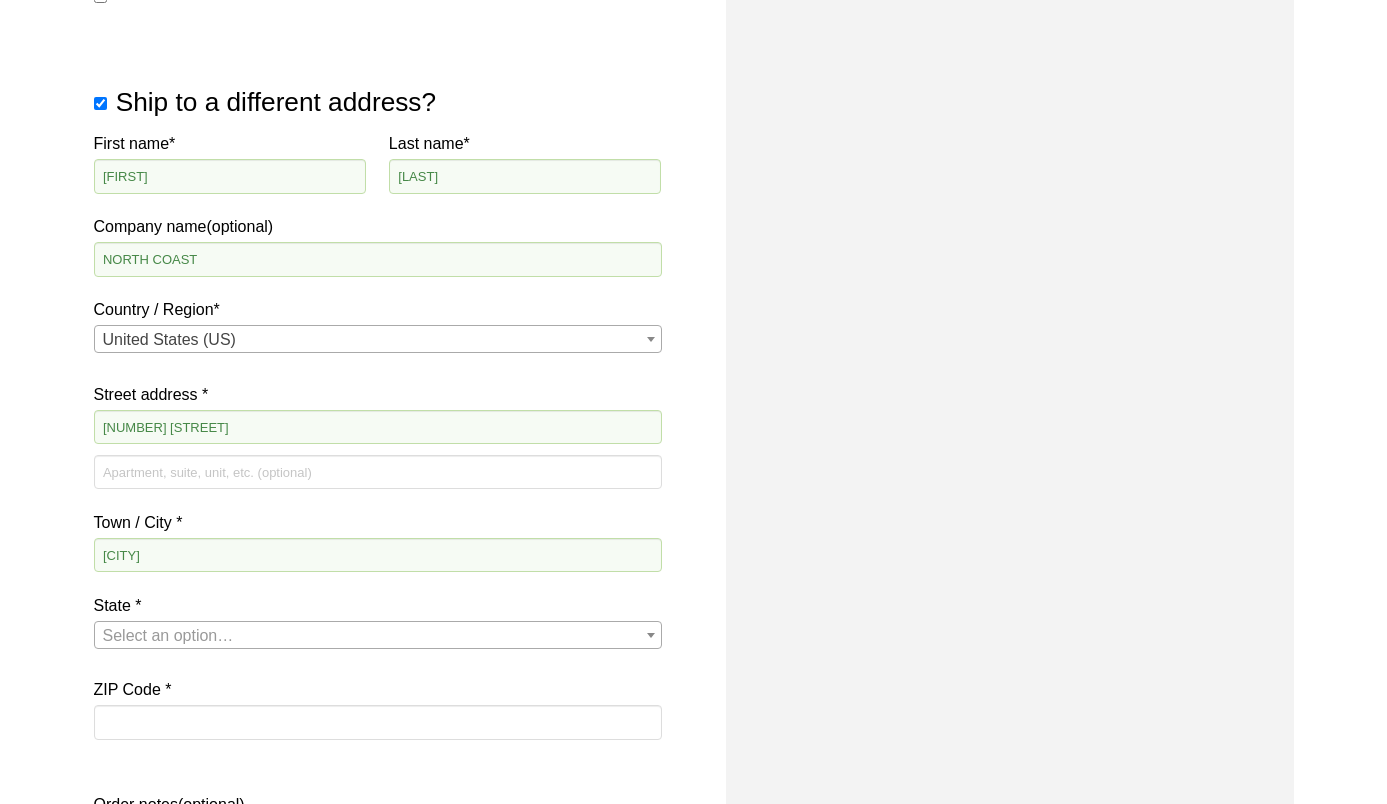 click on "Select an option…" at bounding box center (168, 635) 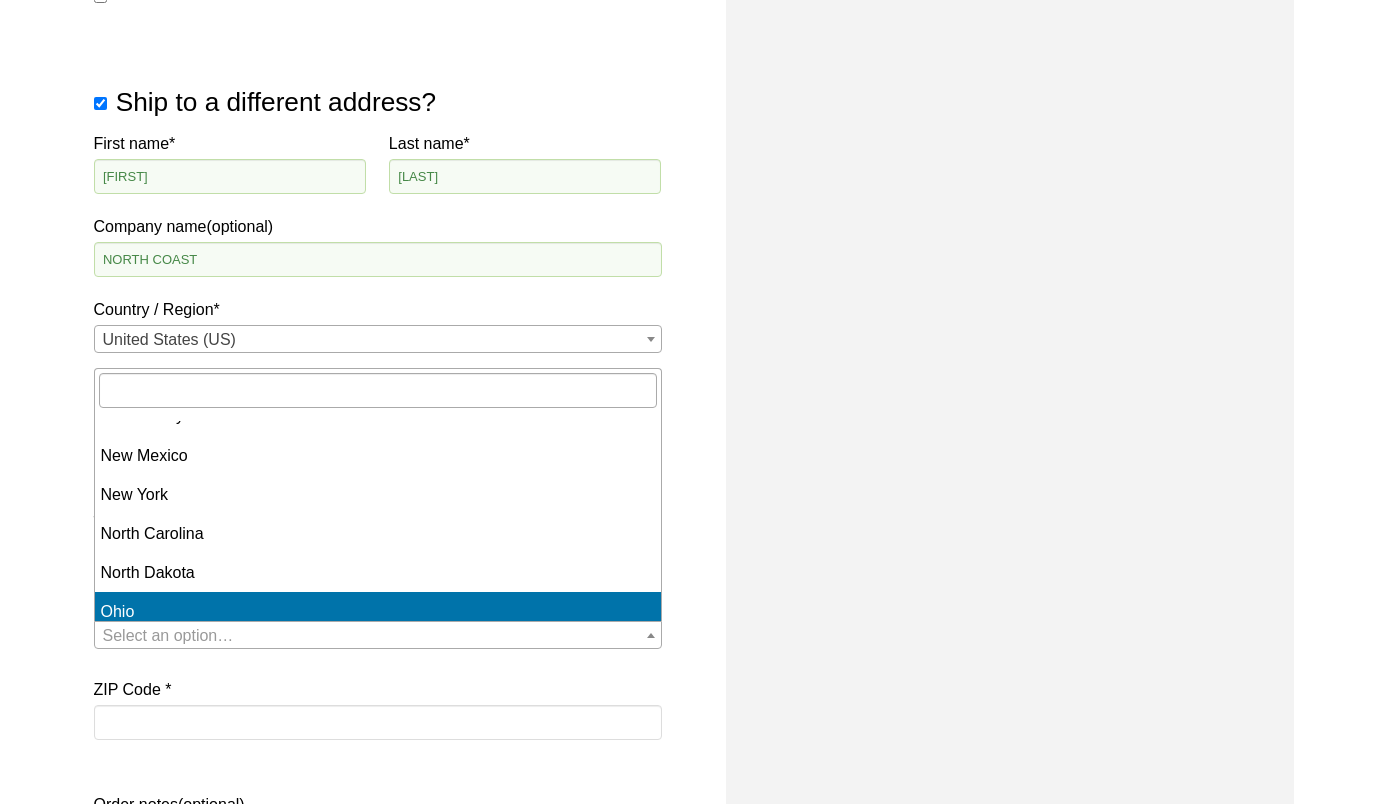 scroll, scrollTop: 1300, scrollLeft: 0, axis: vertical 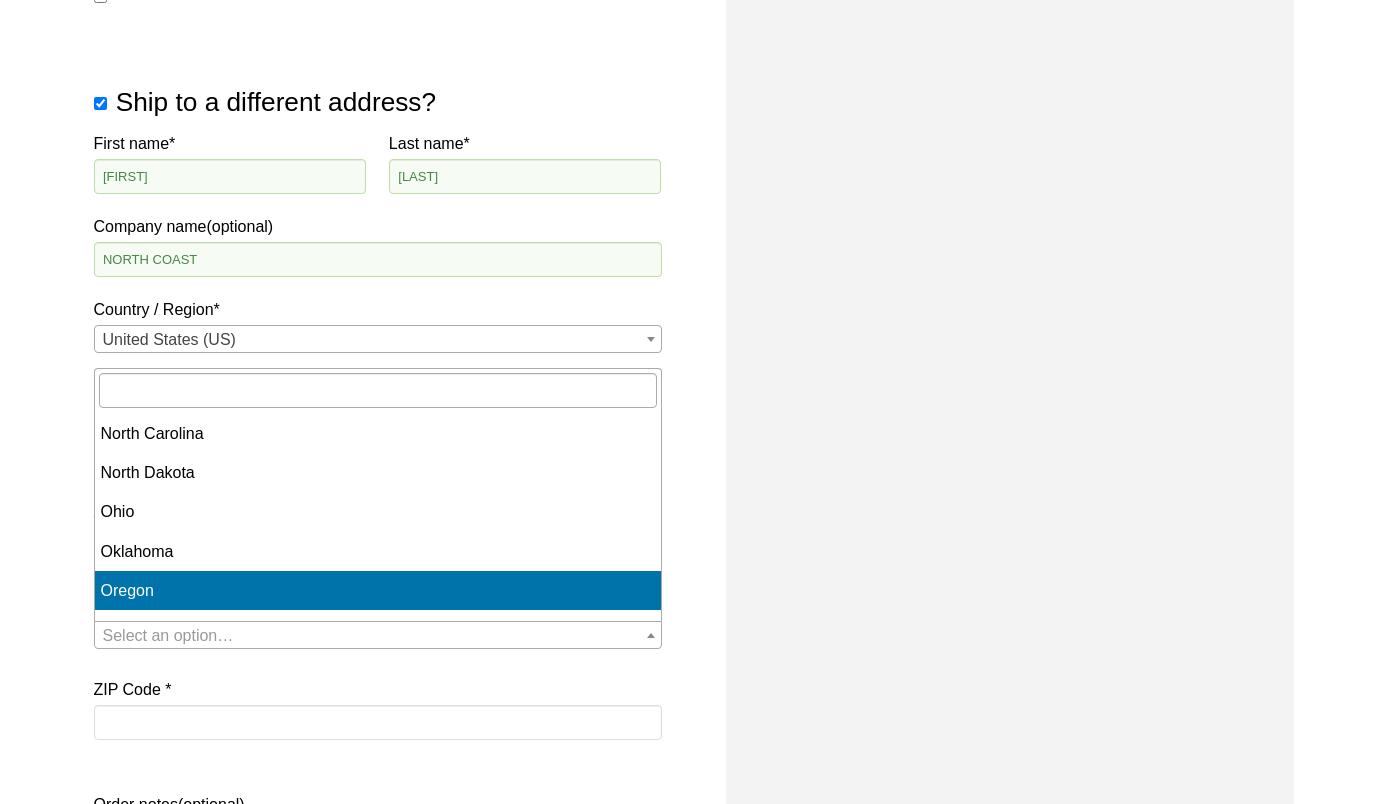 select on "OR" 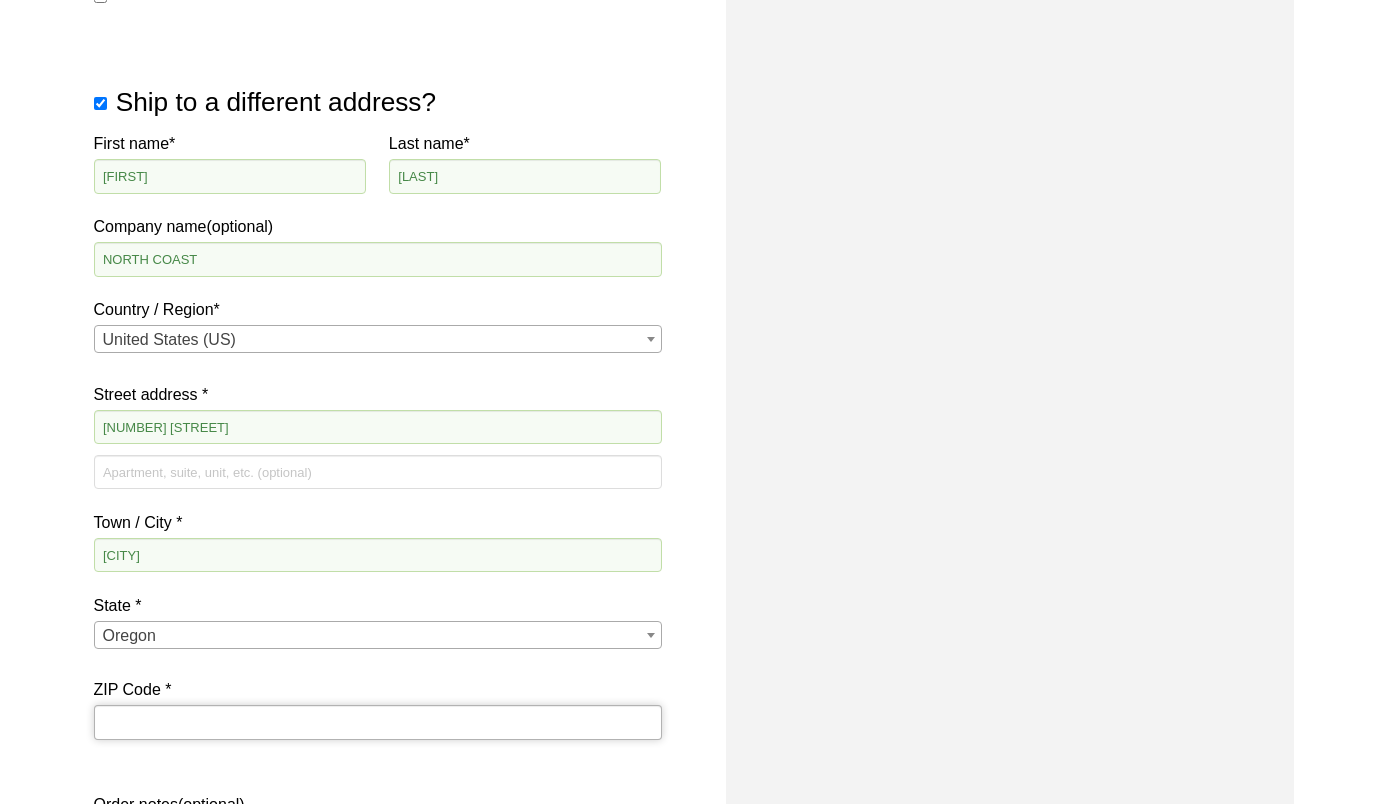 click on "ZIP Code   *" at bounding box center [378, 722] 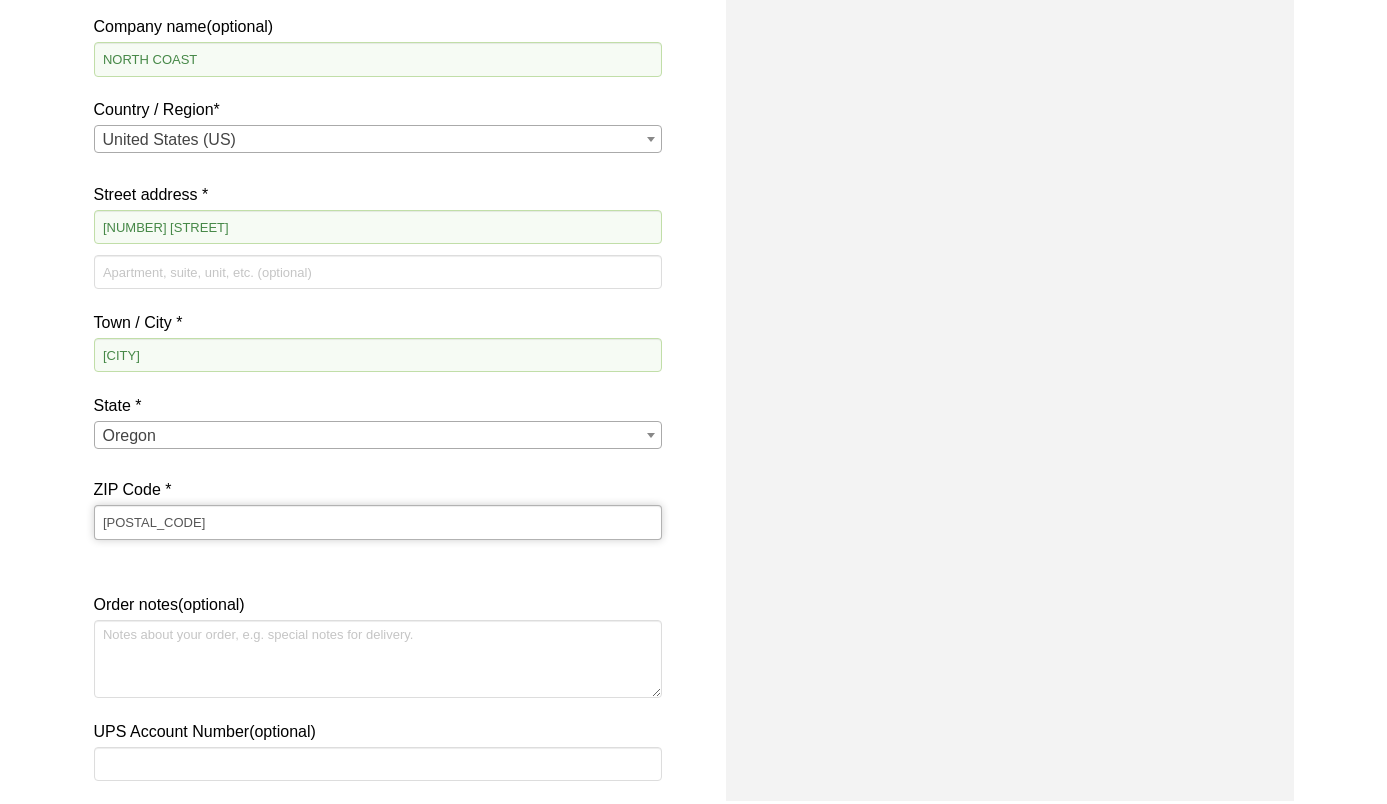 scroll, scrollTop: 1411, scrollLeft: 0, axis: vertical 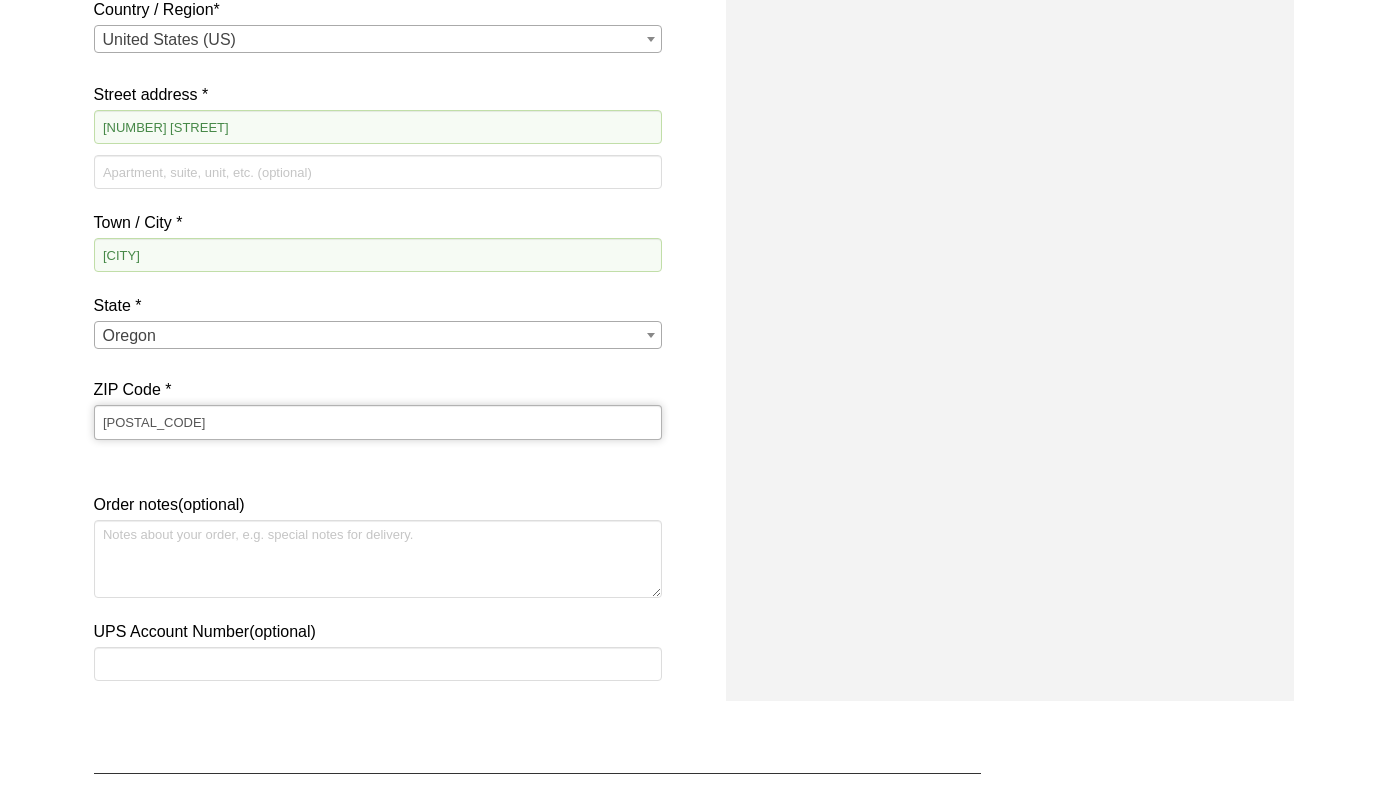 type on "97701" 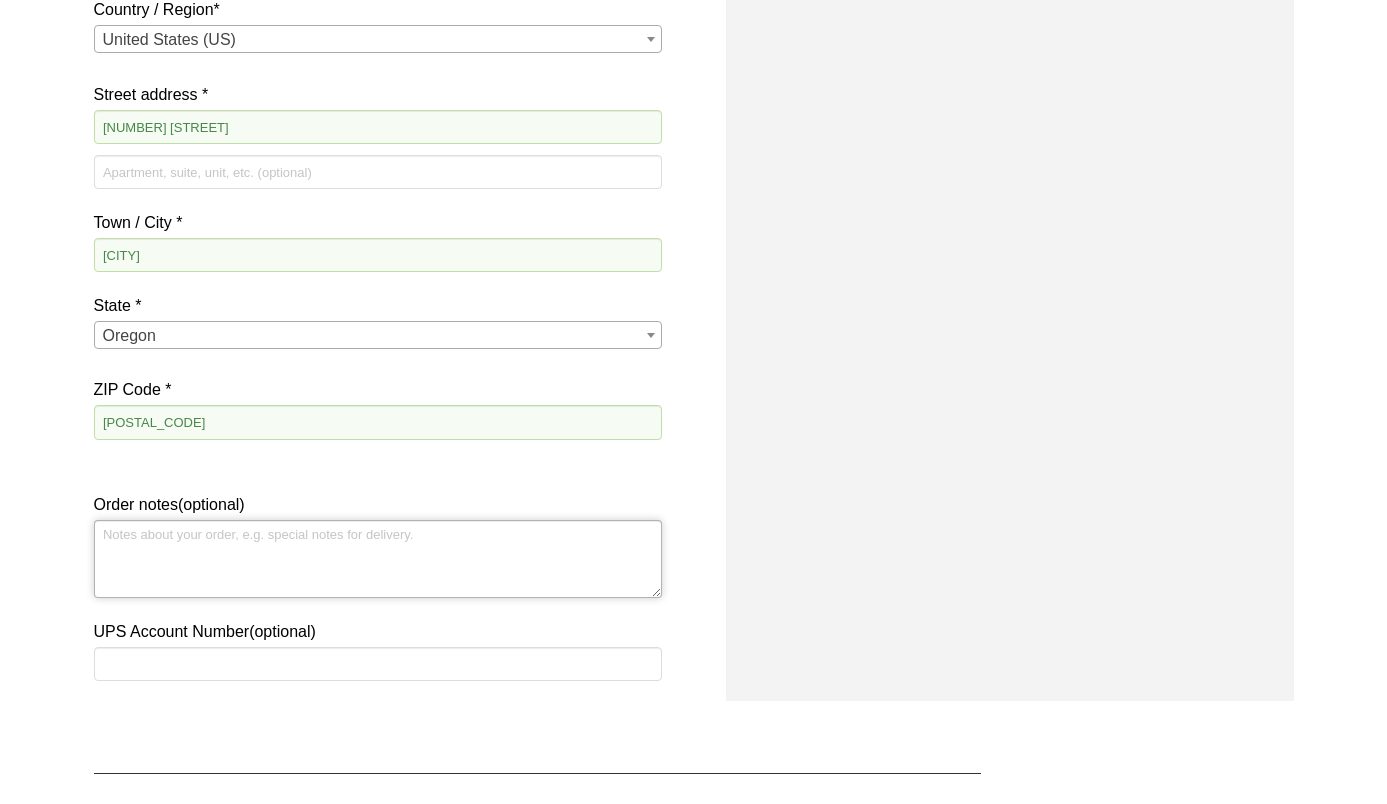 click on "Order notes  (optional)" at bounding box center [378, 559] 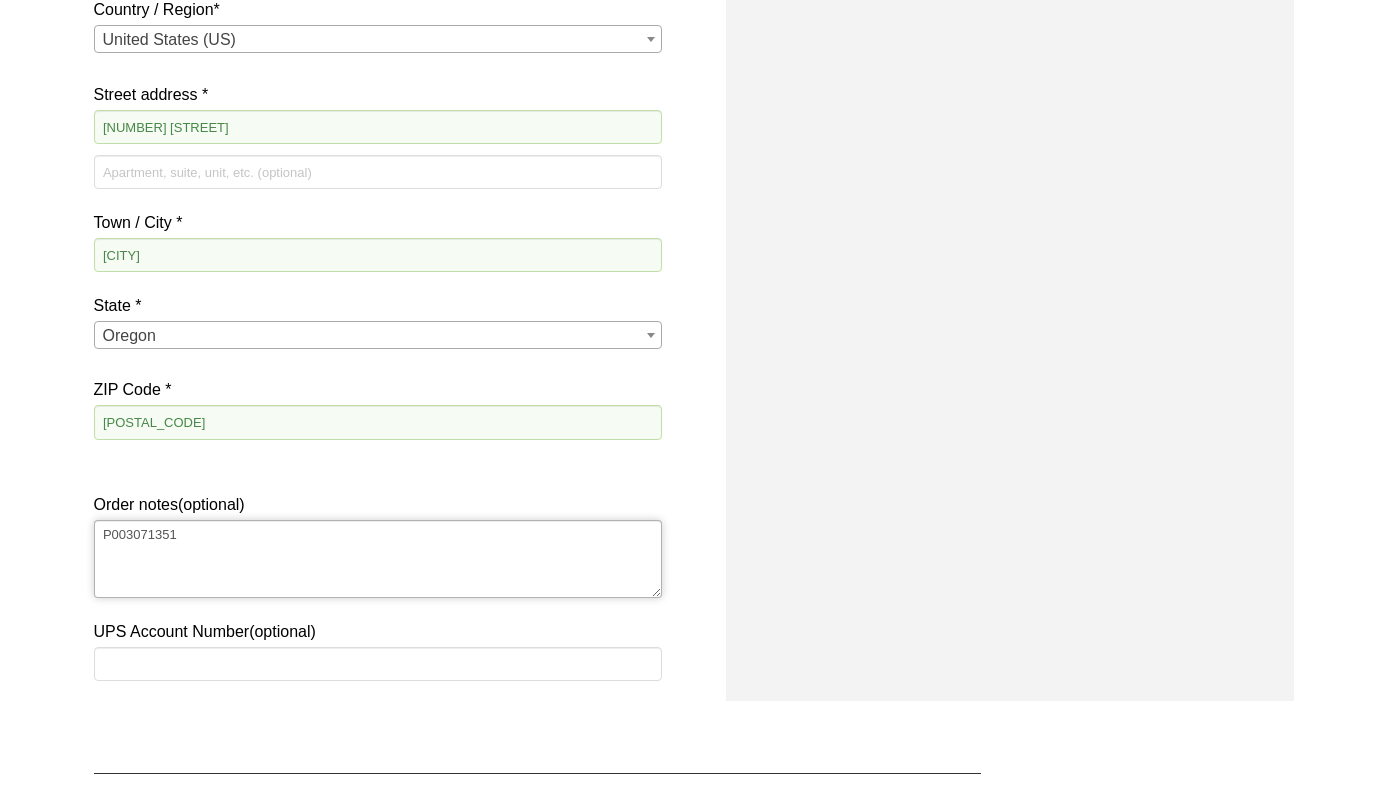 type on "P003071351" 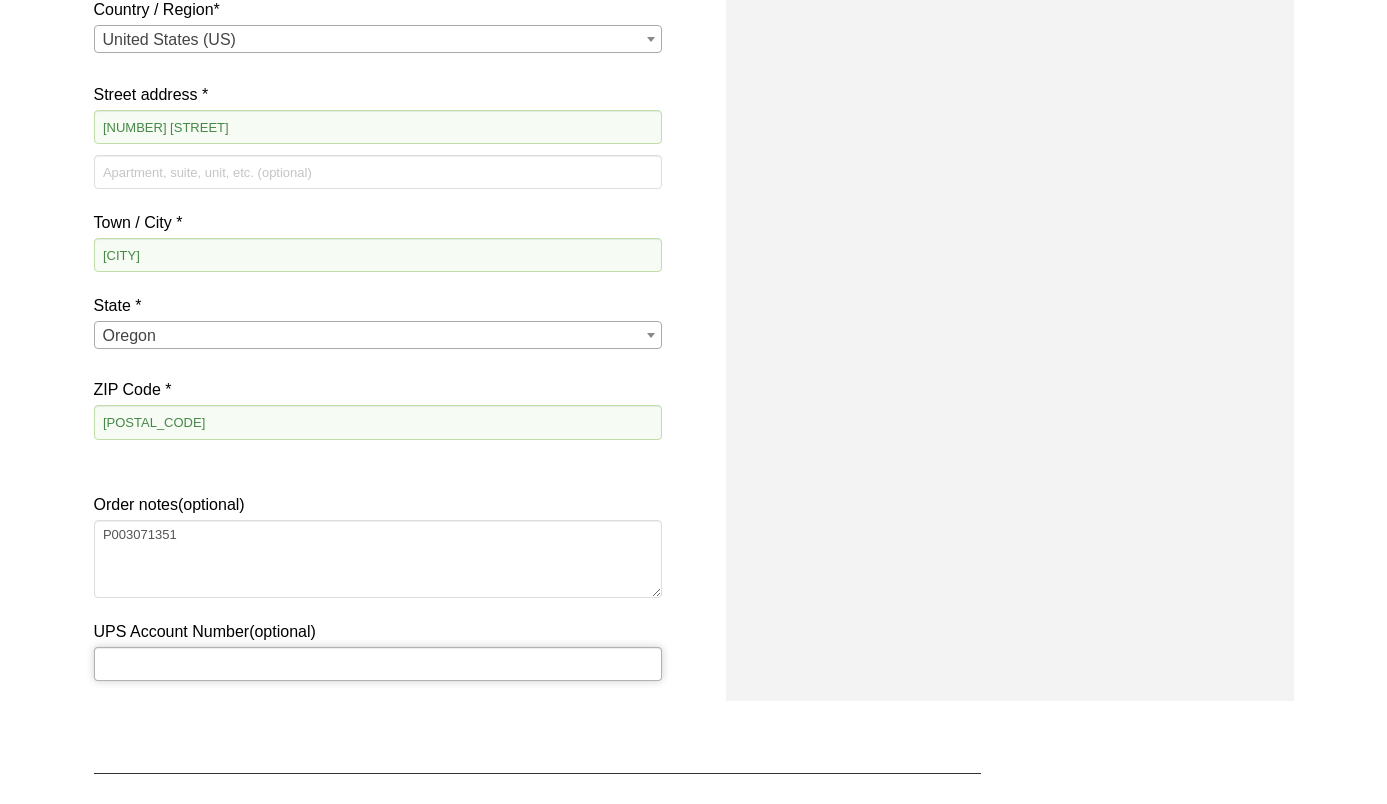 click on "UPS Account Number  (optional)" at bounding box center (378, 664) 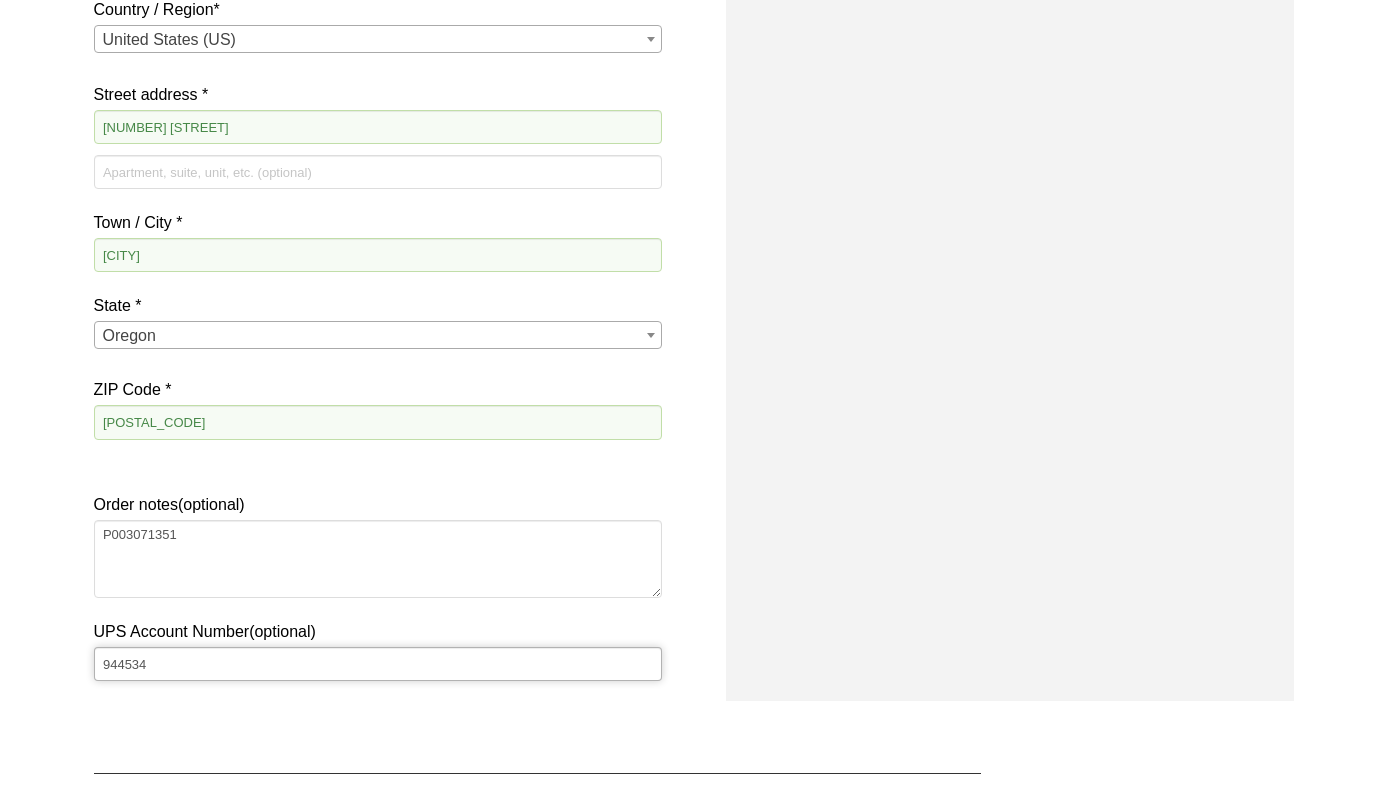 type on "944534" 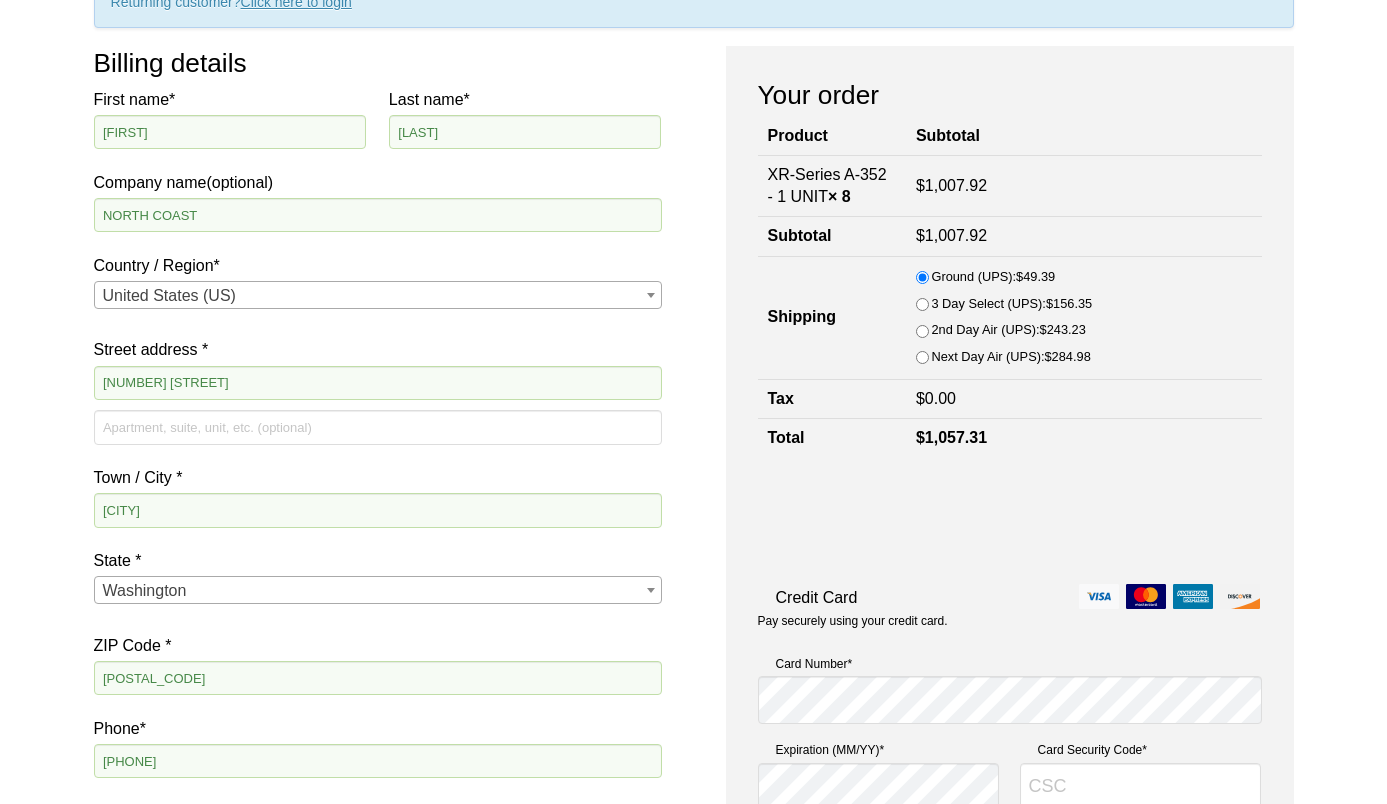 scroll, scrollTop: 311, scrollLeft: 0, axis: vertical 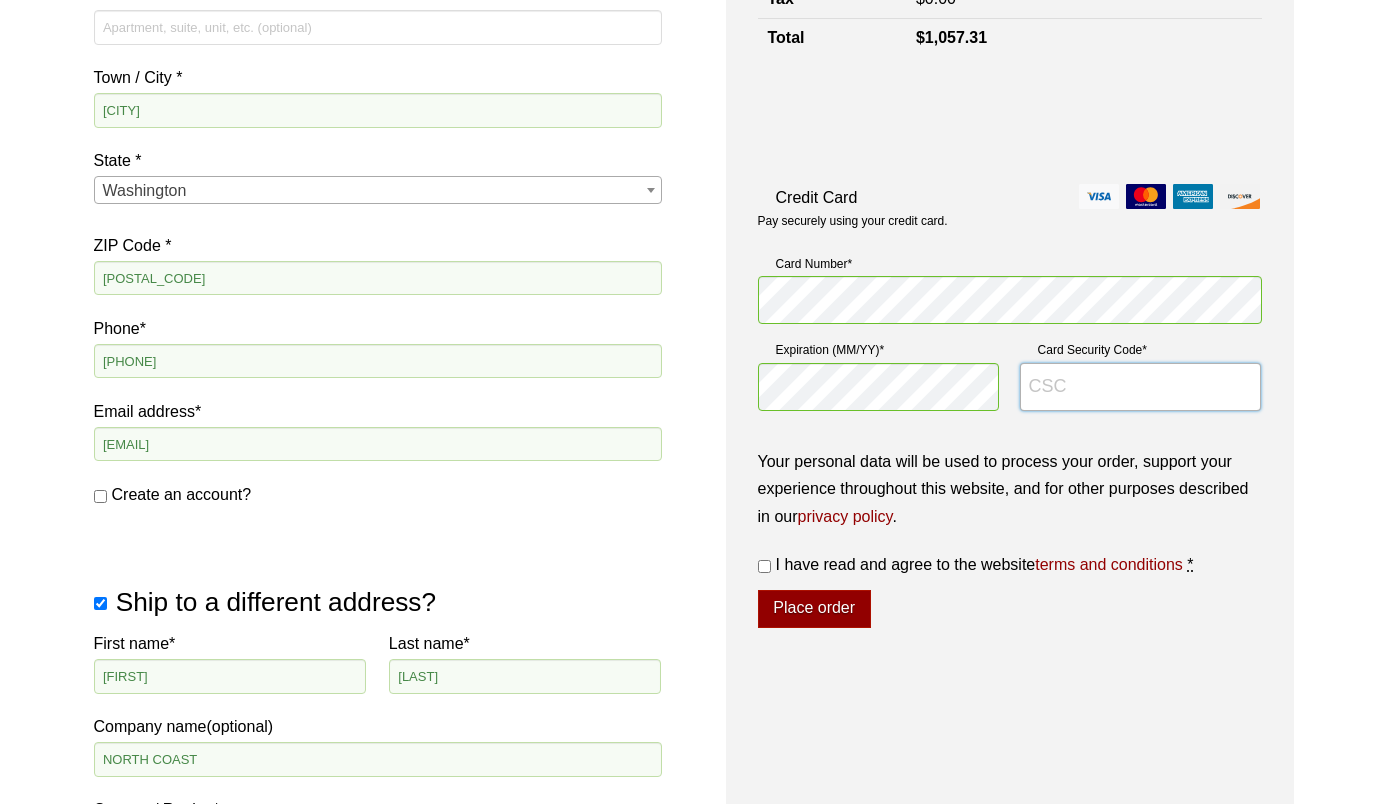 click on "Card Security Code  *" at bounding box center (1141, 387) 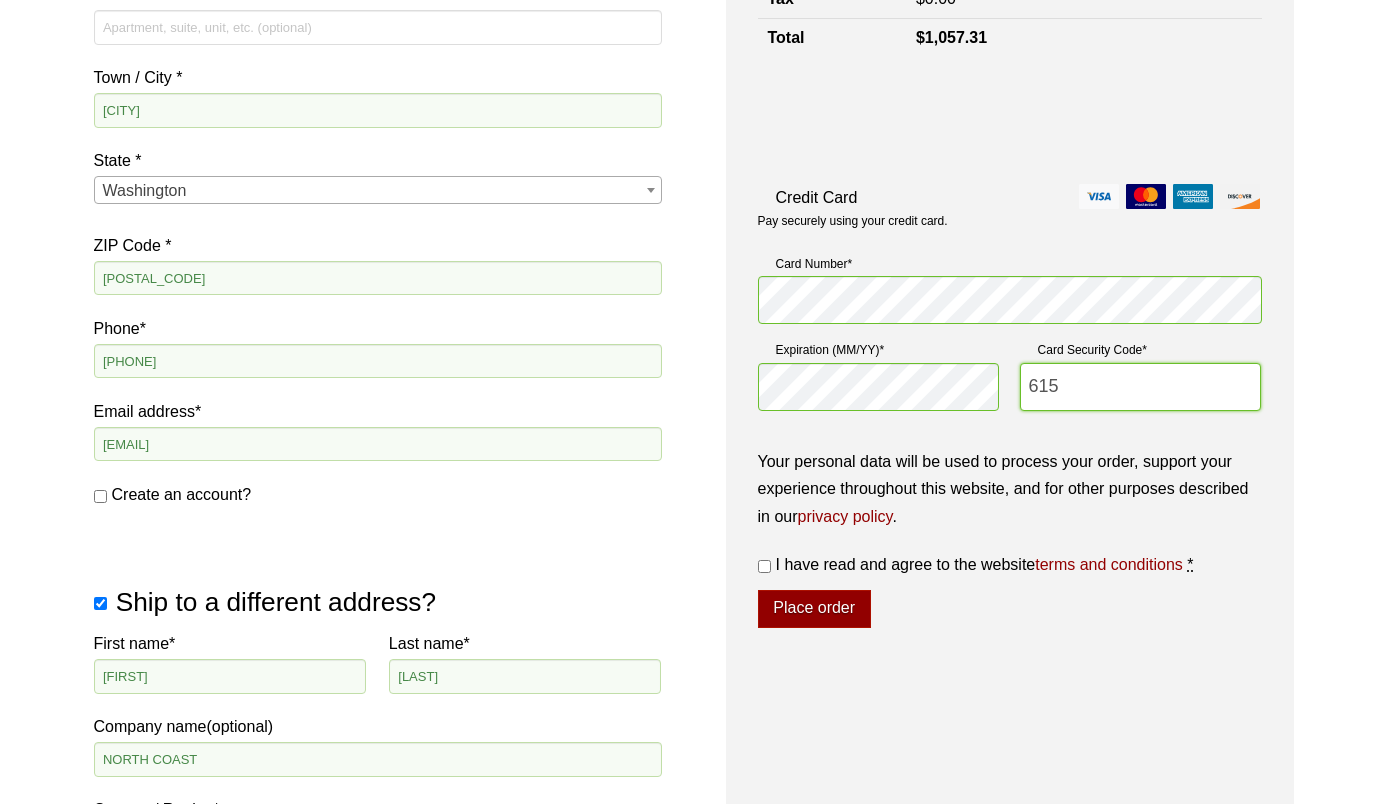 type on "615" 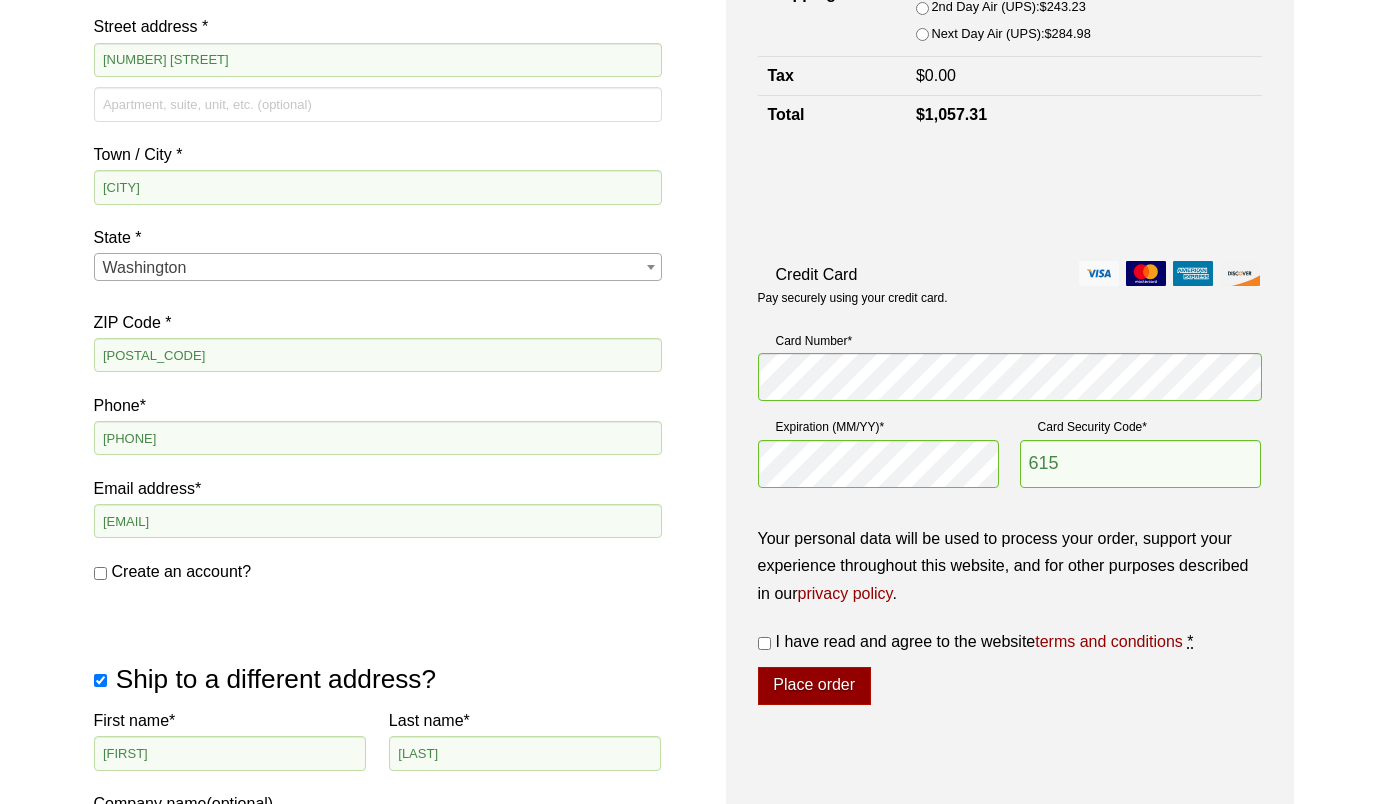 scroll, scrollTop: 600, scrollLeft: 0, axis: vertical 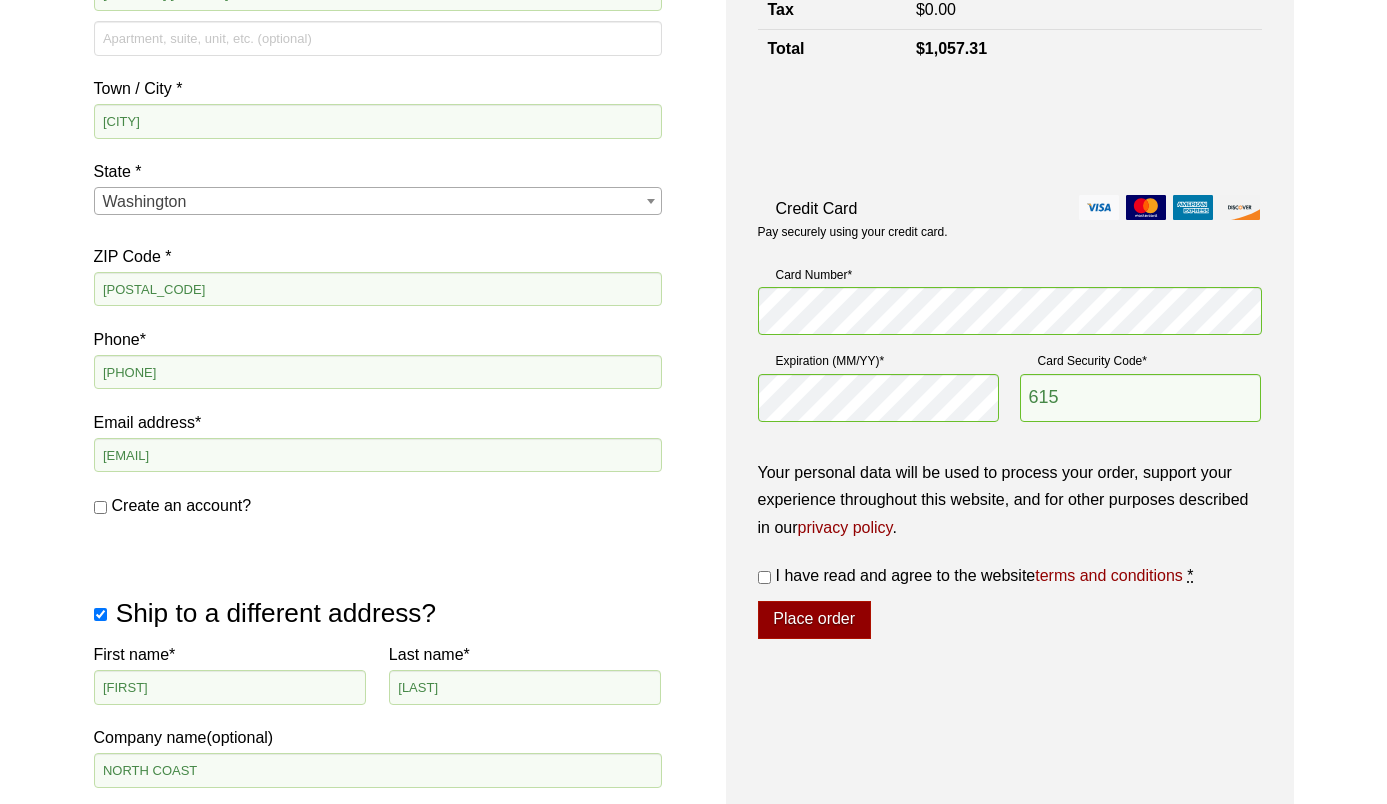click on "I have read and agree to the website  terms and conditions   *" at bounding box center [764, 577] 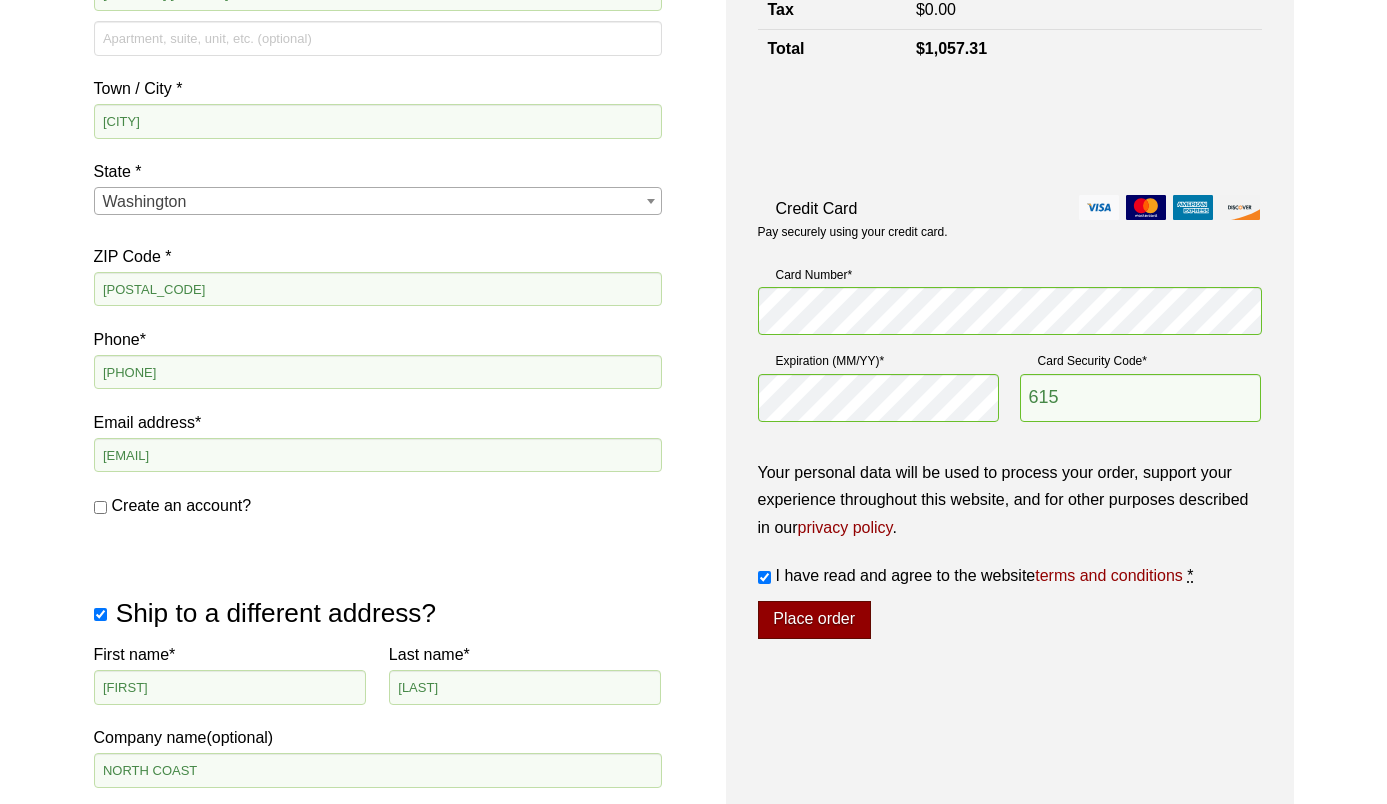 click on "Place order" at bounding box center [814, 620] 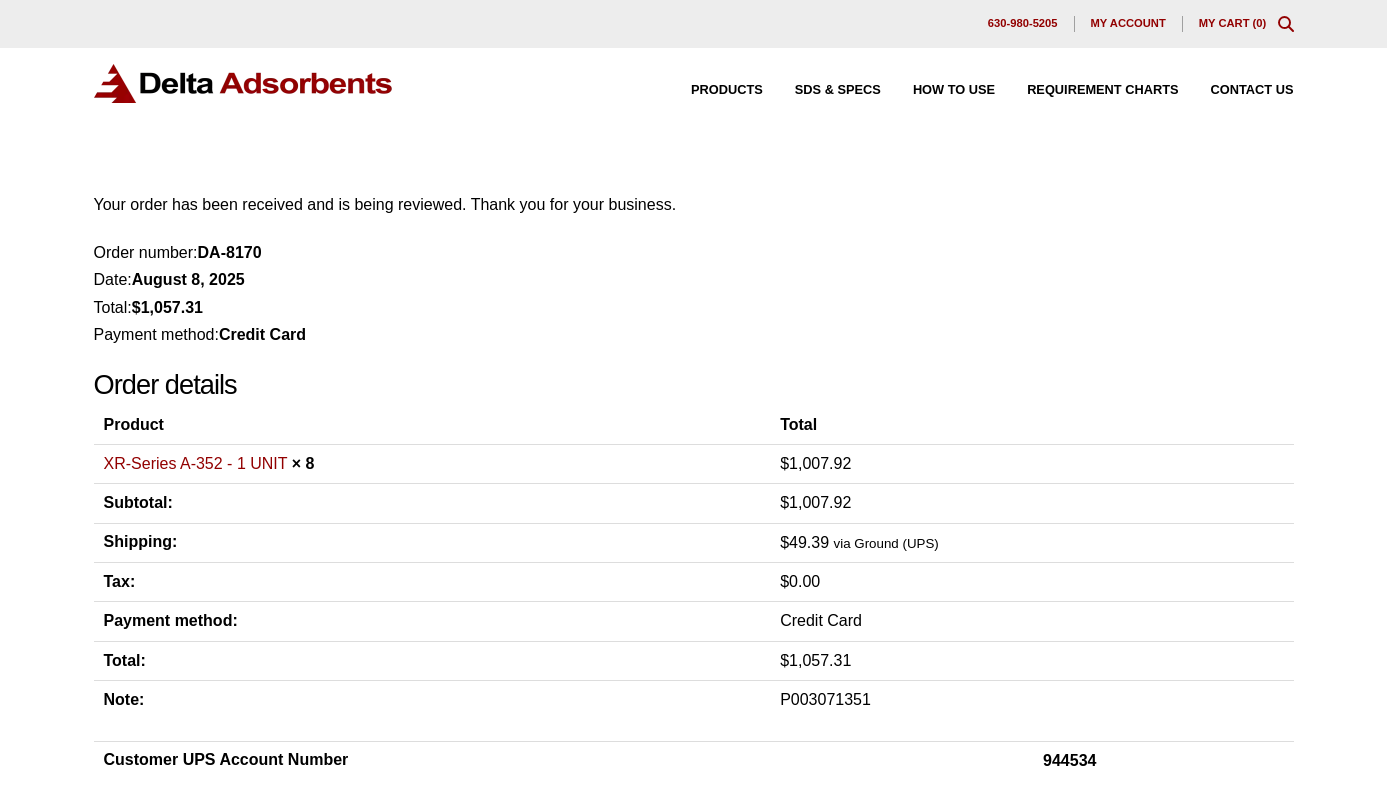 scroll, scrollTop: 0, scrollLeft: 0, axis: both 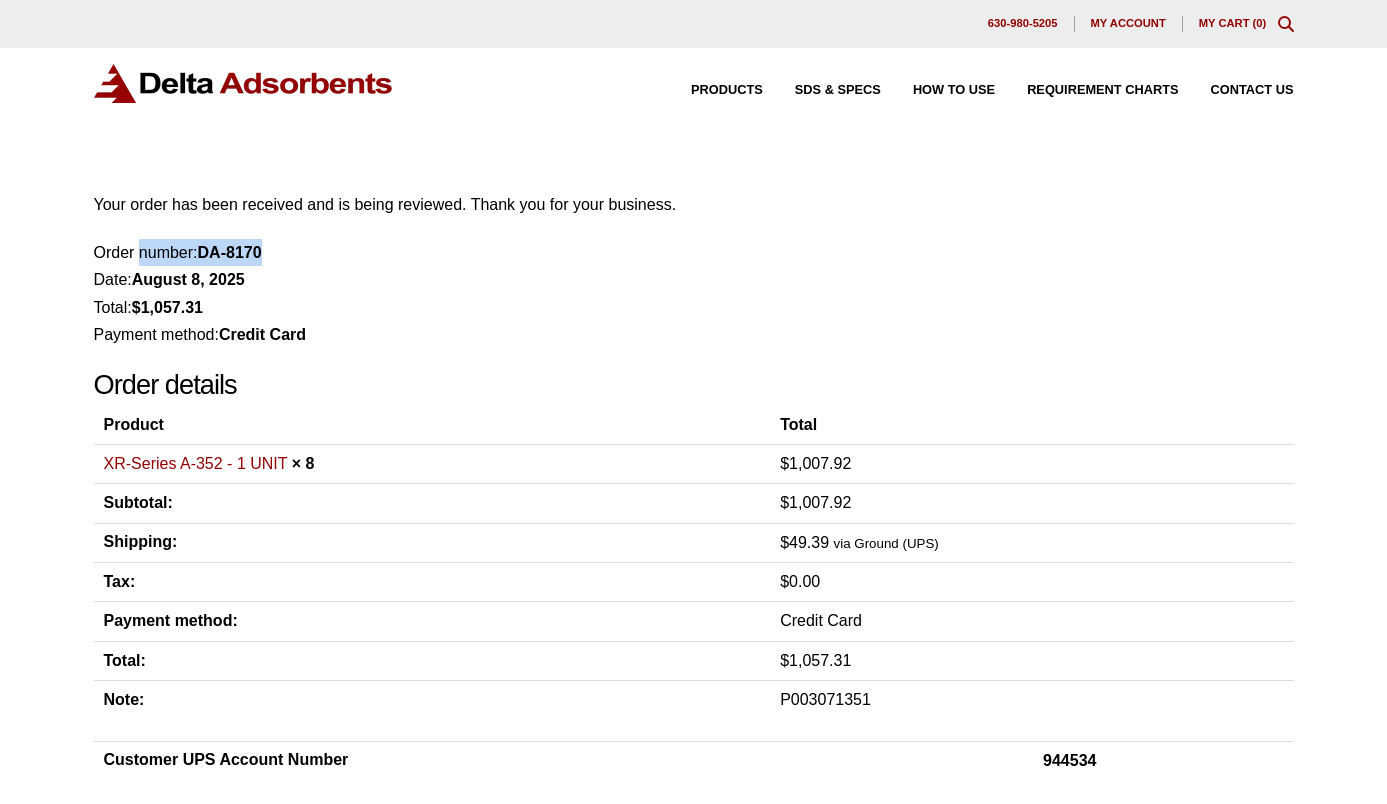 drag, startPoint x: 271, startPoint y: 247, endPoint x: 92, endPoint y: 251, distance: 179.0447 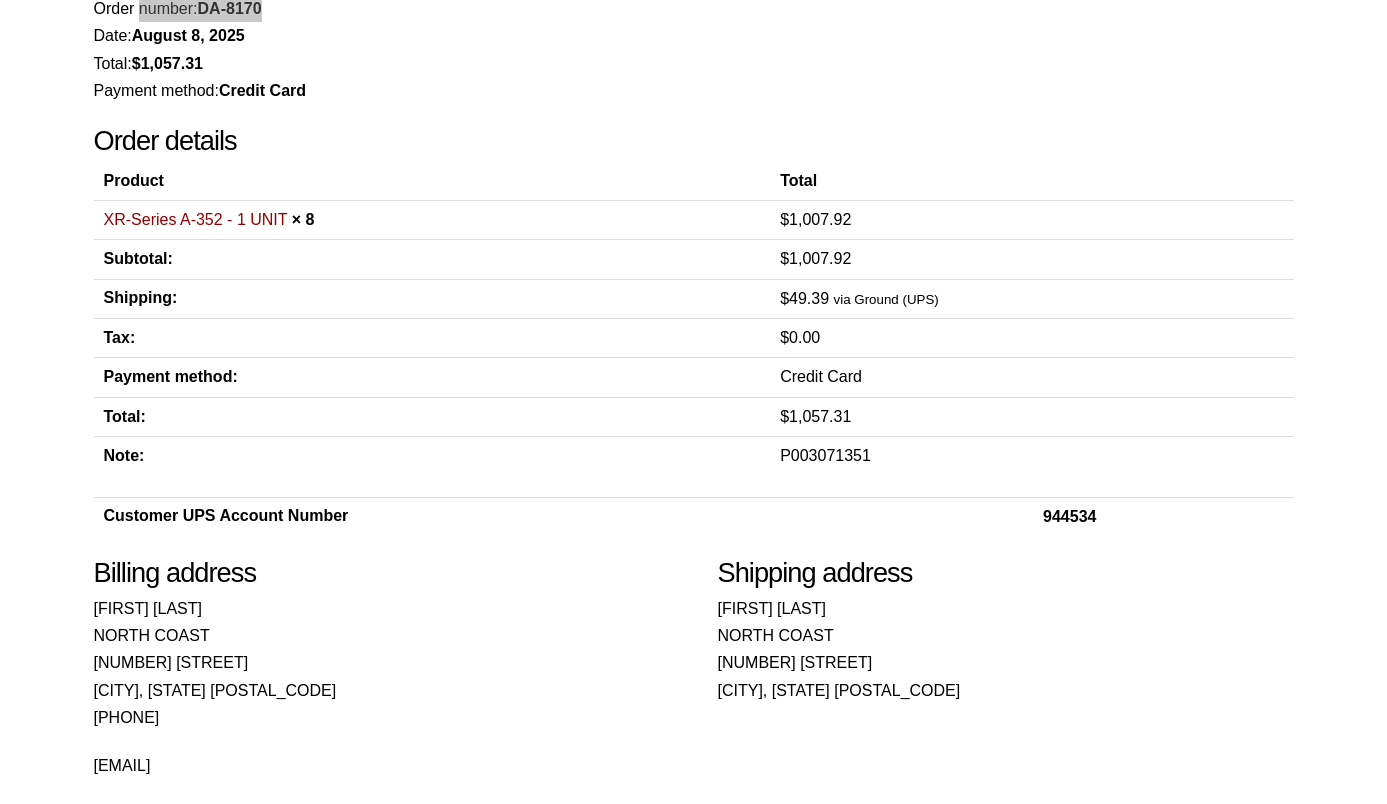 scroll, scrollTop: 0, scrollLeft: 0, axis: both 